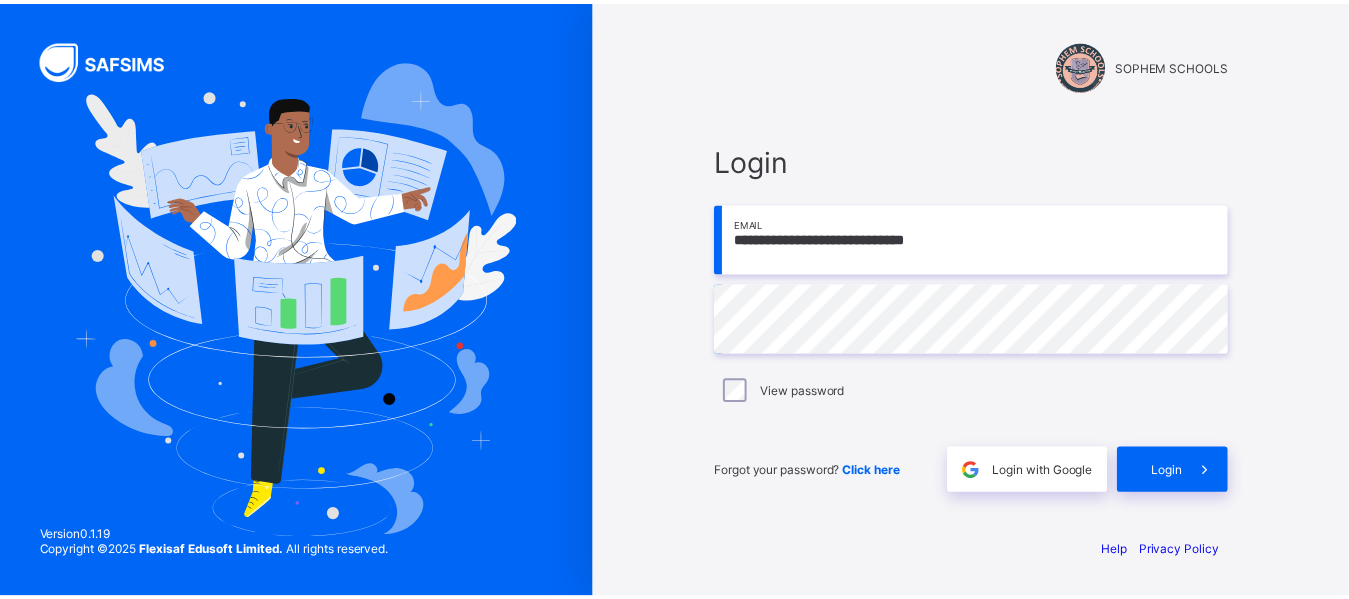 scroll, scrollTop: 0, scrollLeft: 0, axis: both 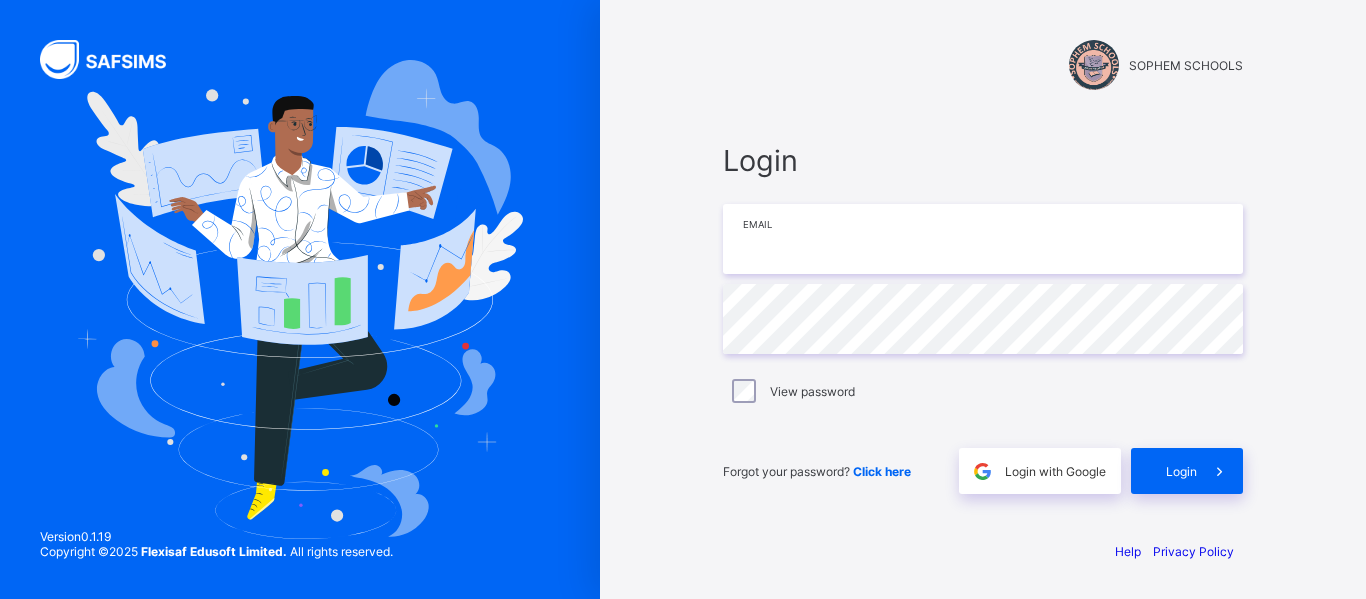 type on "**********" 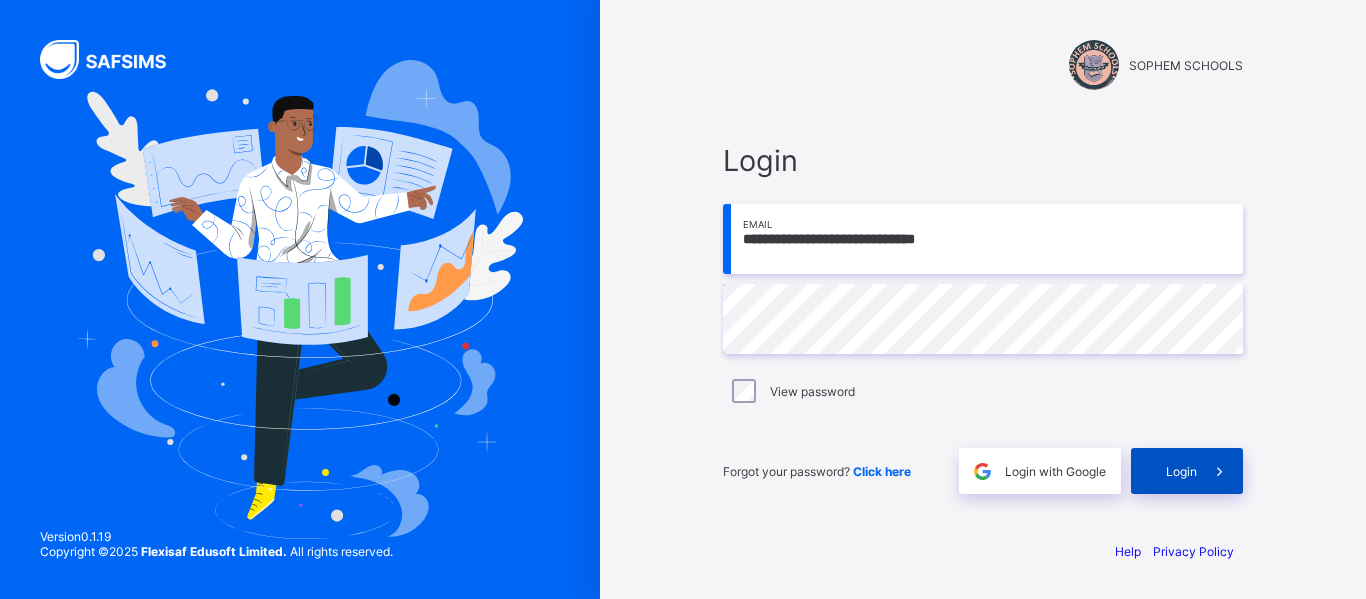 click on "Login" at bounding box center (1181, 471) 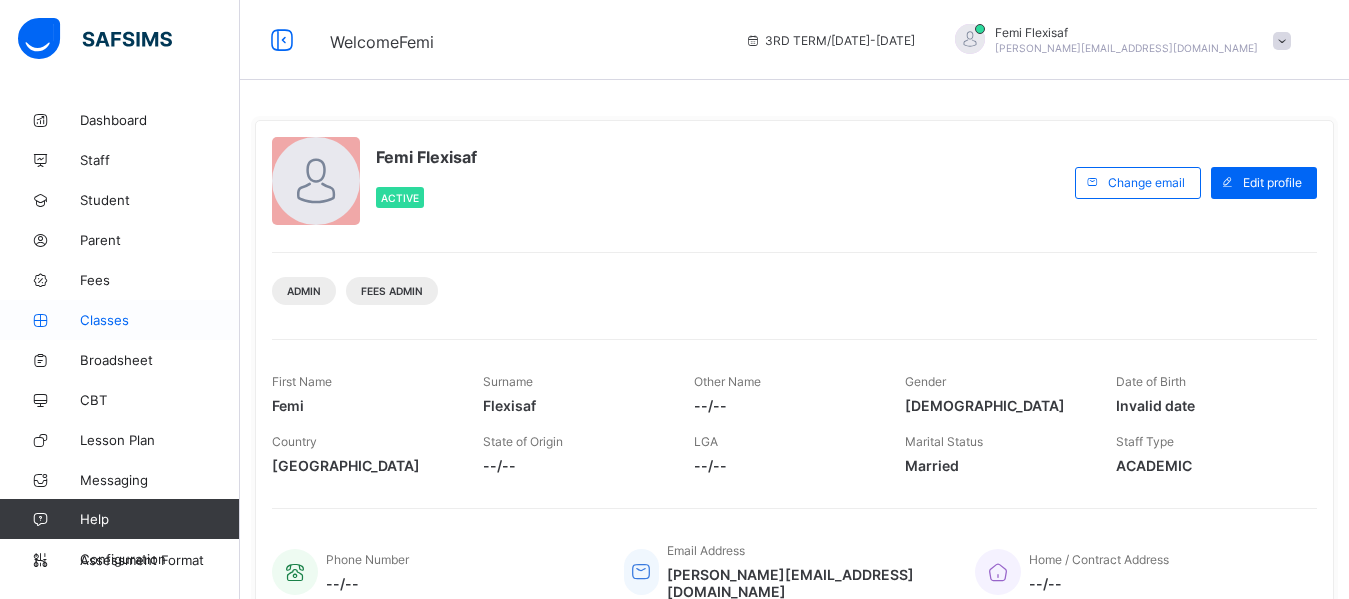 click on "Classes" at bounding box center (160, 320) 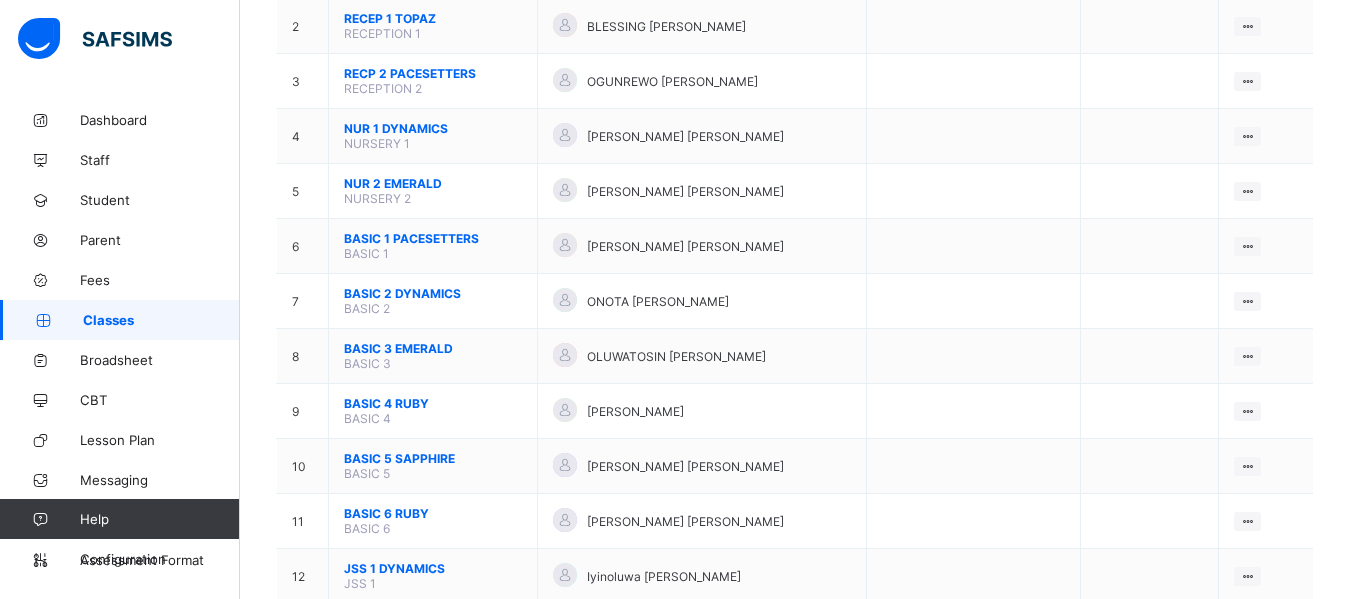 scroll, scrollTop: 295, scrollLeft: 0, axis: vertical 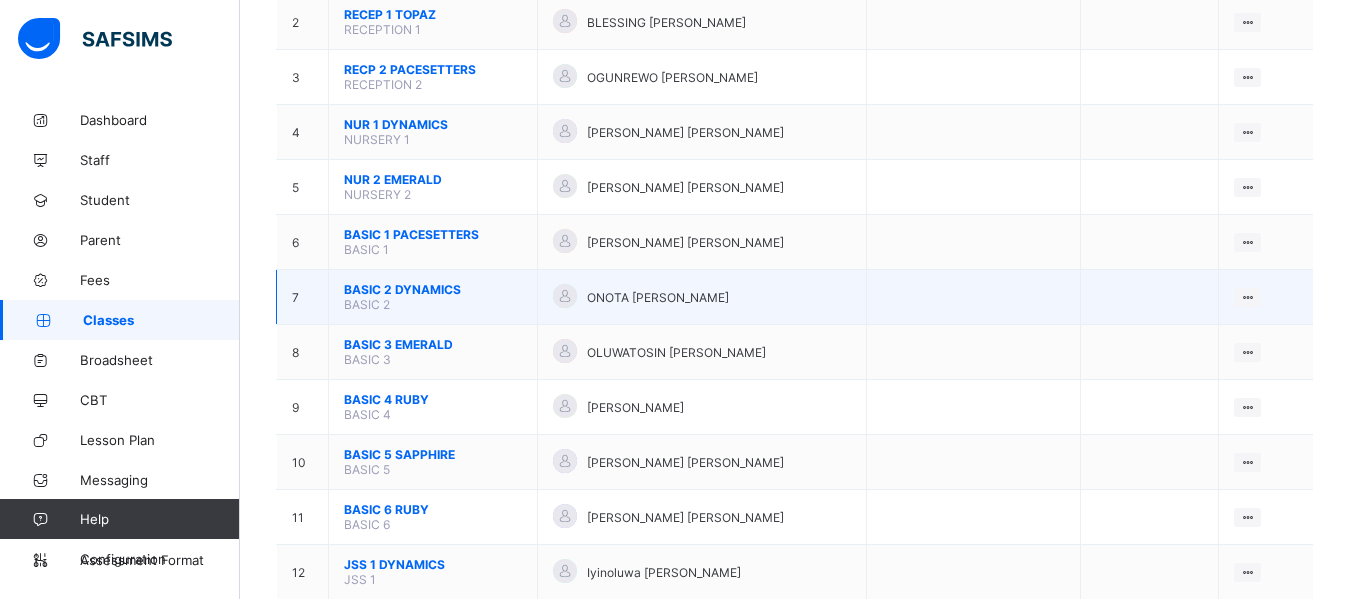 click on "BASIC 2   DYNAMICS" at bounding box center [433, 289] 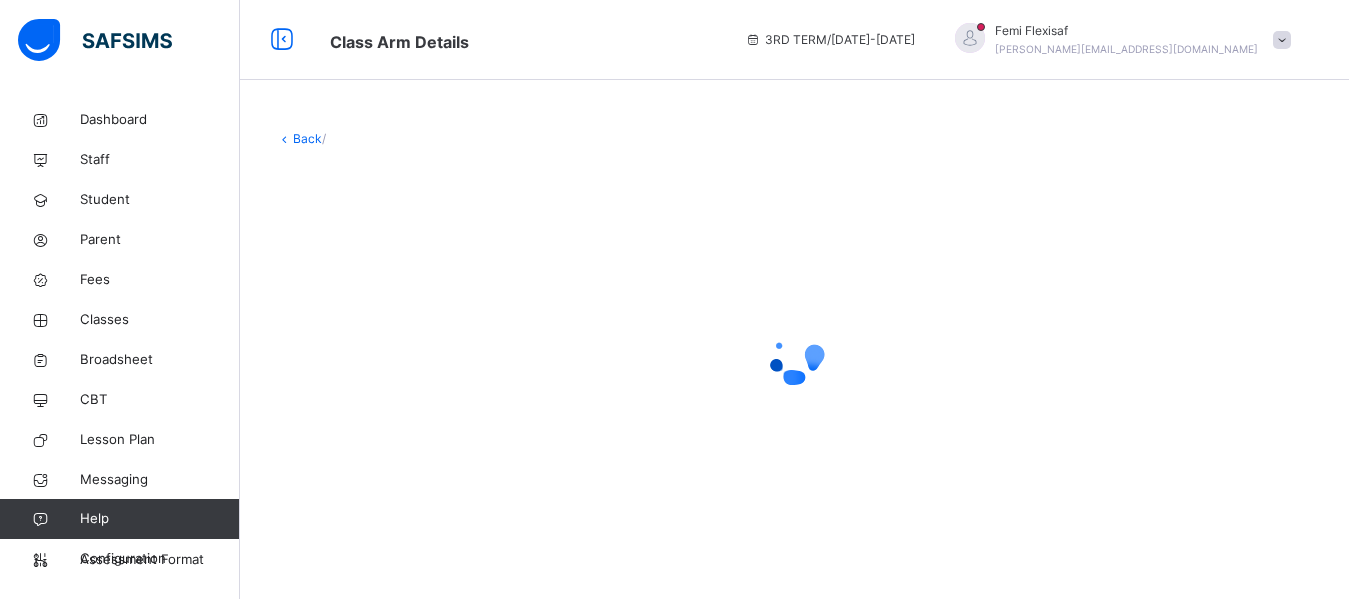 scroll, scrollTop: 0, scrollLeft: 0, axis: both 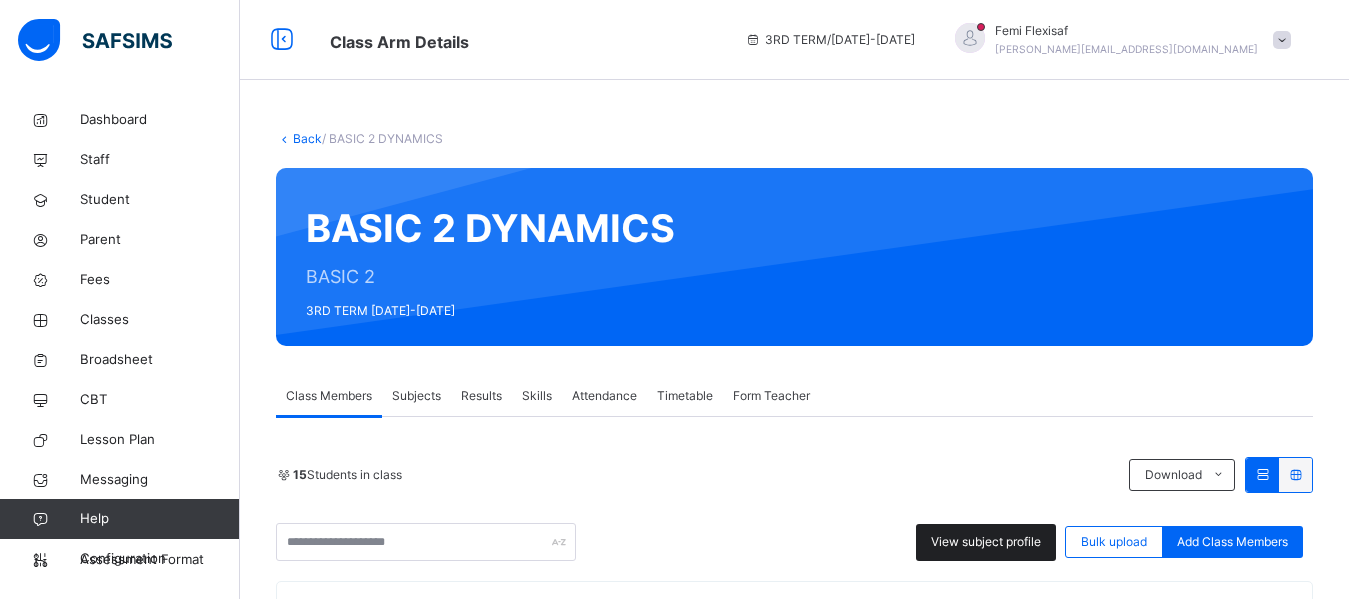 click on "View subject profile" at bounding box center (986, 542) 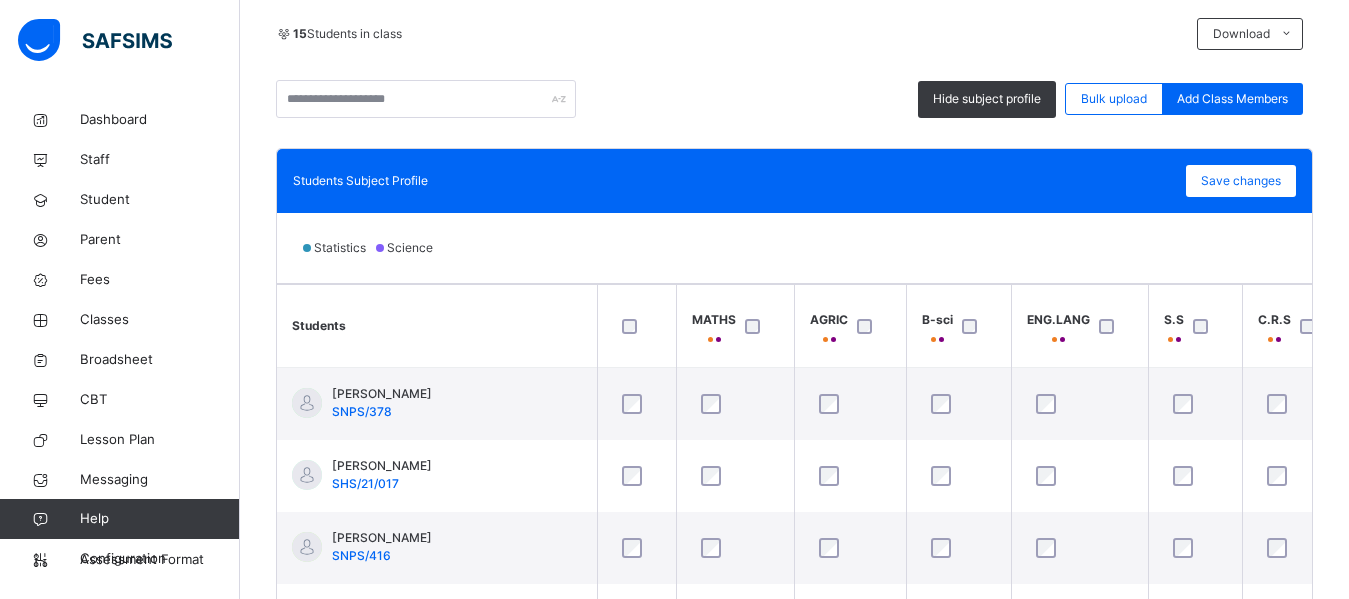 scroll, scrollTop: 464, scrollLeft: 0, axis: vertical 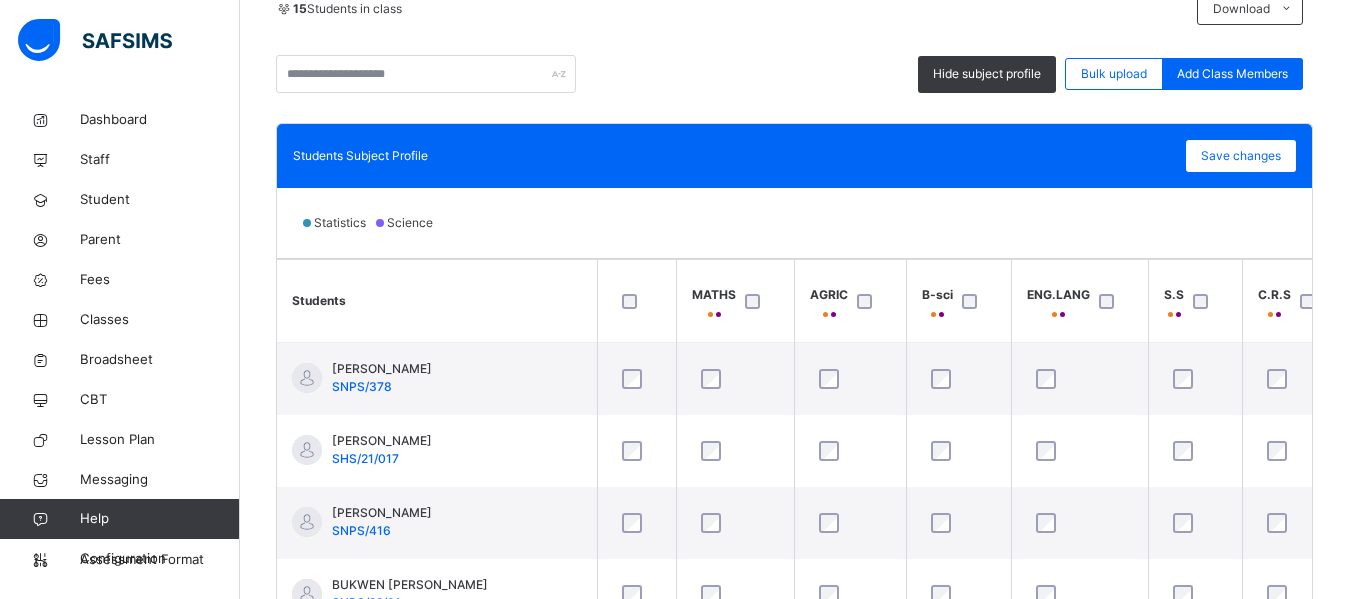 click on "Statistics   Science" at bounding box center (794, 223) 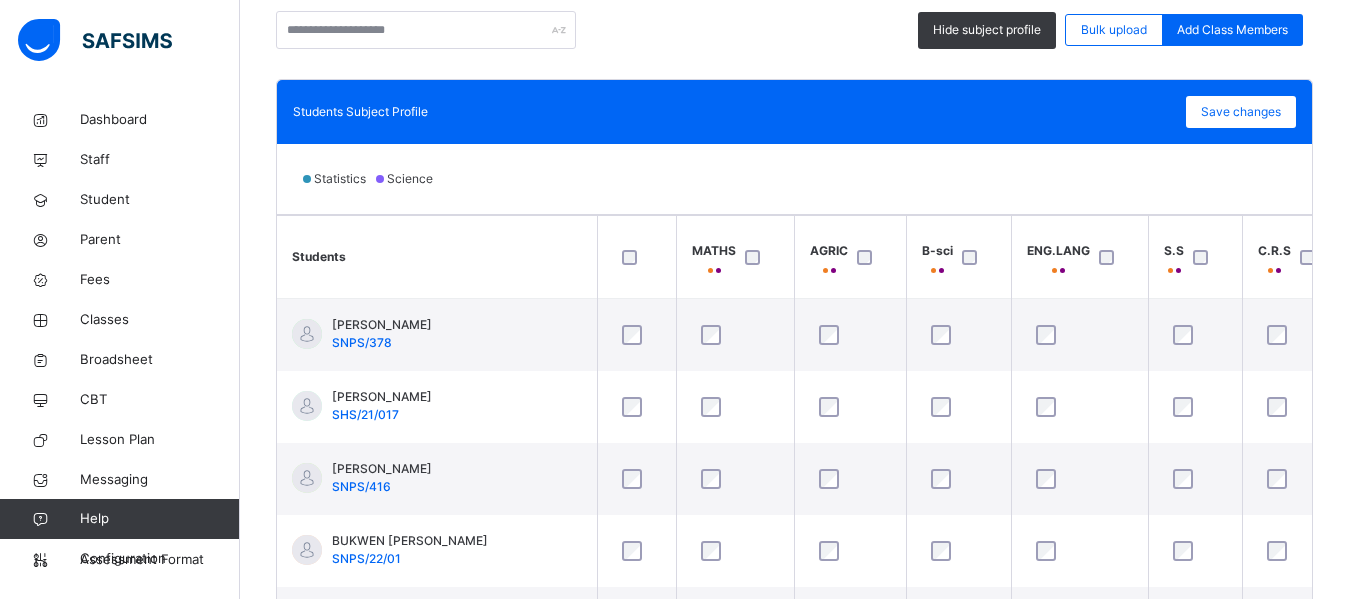 scroll, scrollTop: 544, scrollLeft: 0, axis: vertical 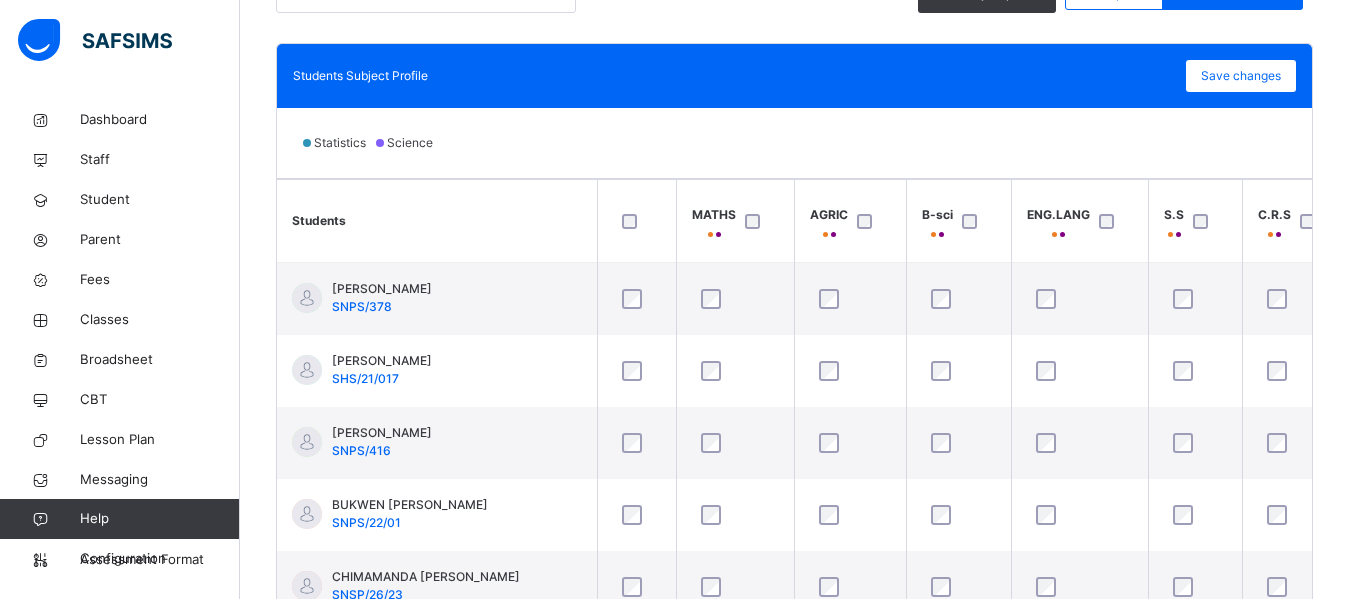 click on "B-sci" at bounding box center (959, 221) 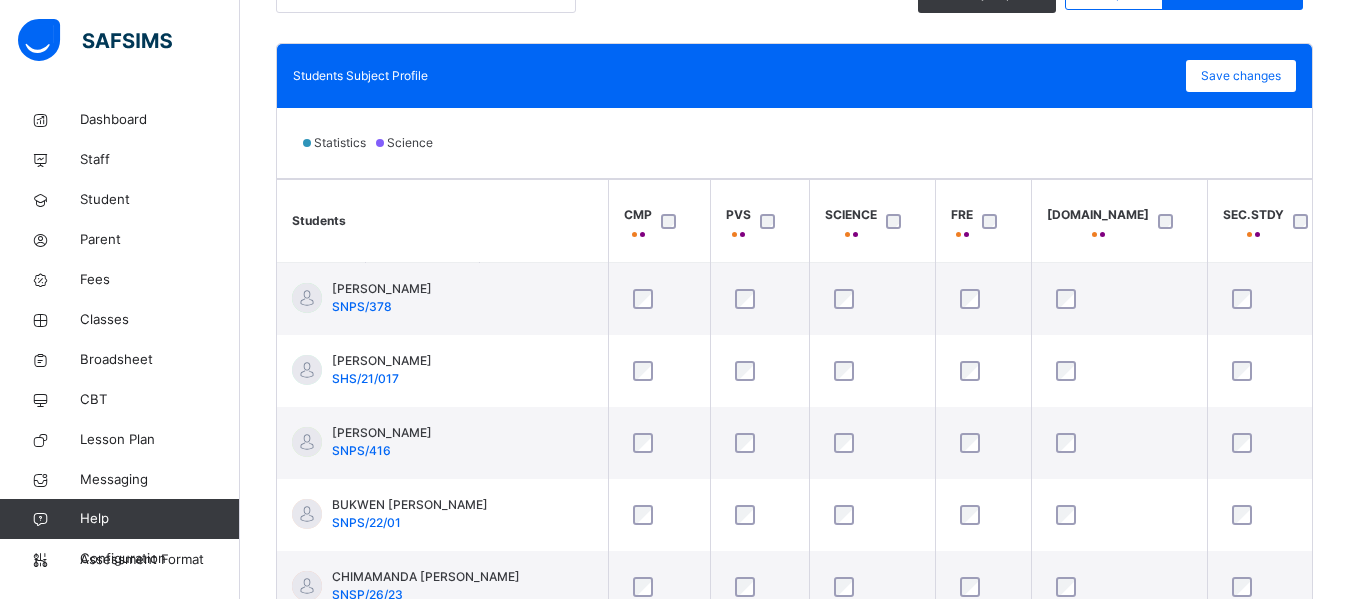 scroll, scrollTop: 0, scrollLeft: 1200, axis: horizontal 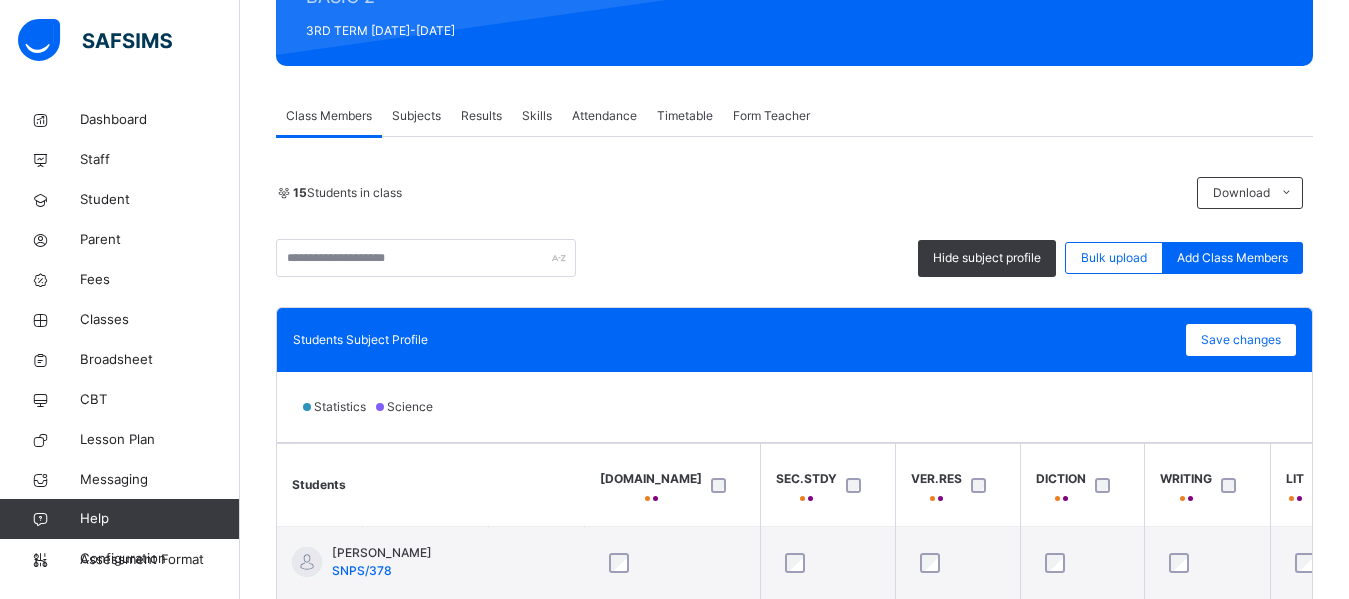 click on "Subjects" at bounding box center [416, 116] 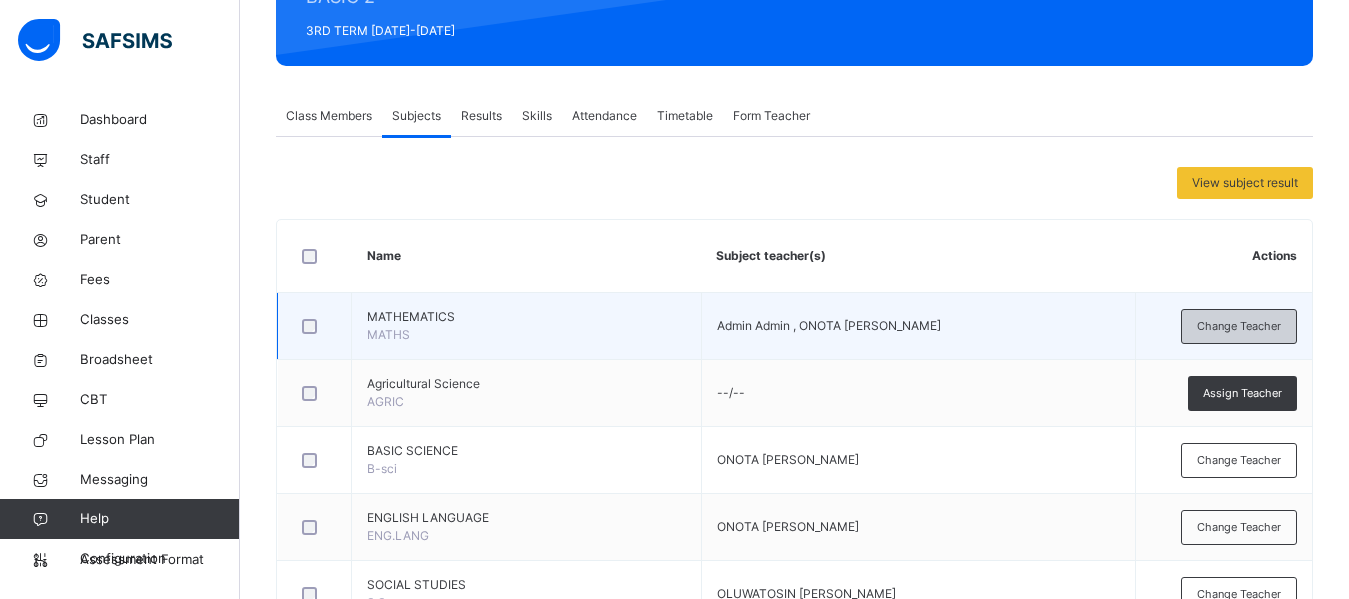 click on "Change Teacher" at bounding box center [1239, 326] 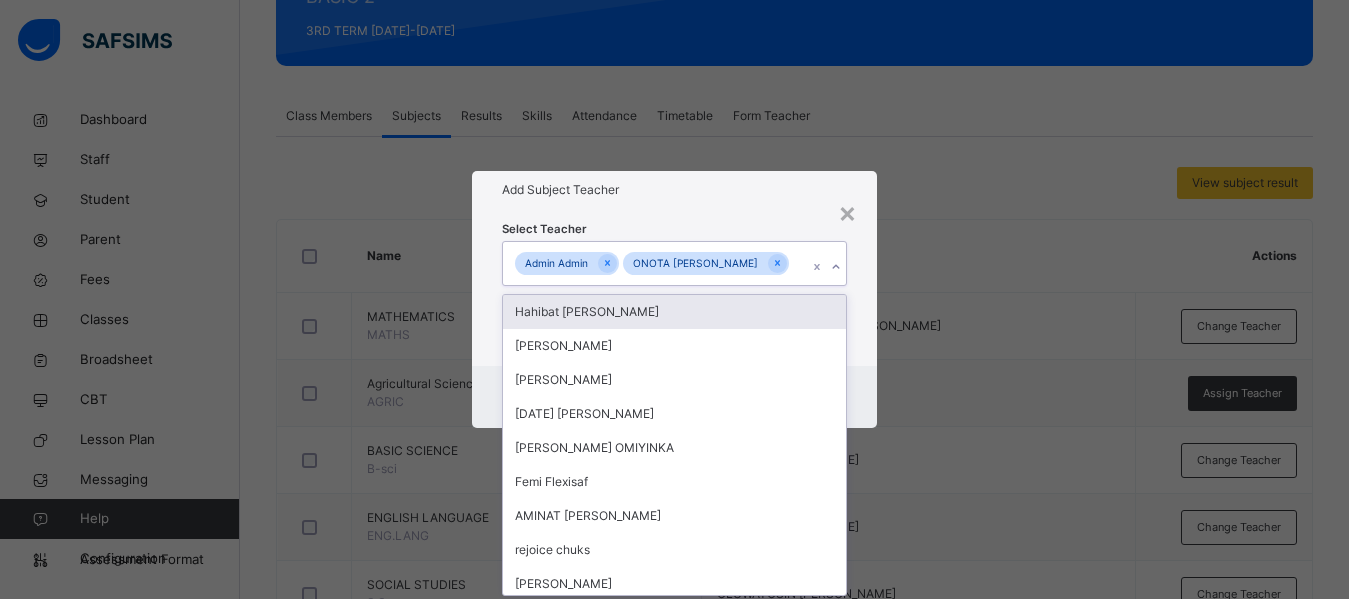 click on "Admin Admin  ONOTA [PERSON_NAME]" at bounding box center [655, 263] 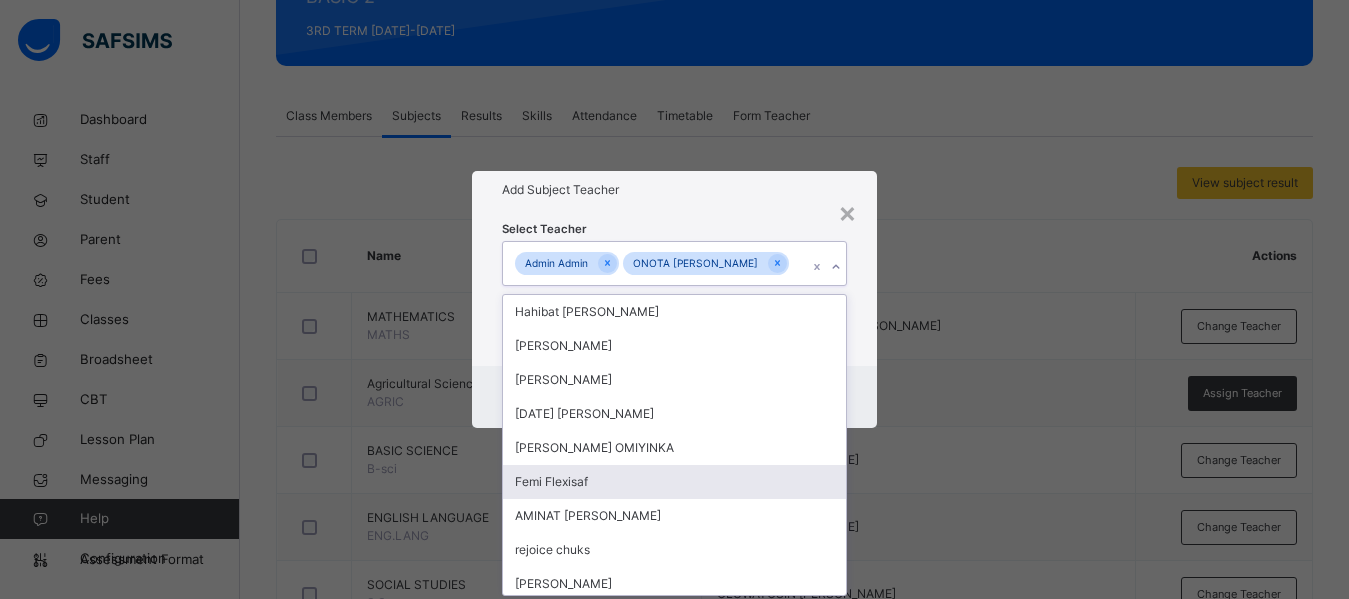 click on "Femi Flexisaf" at bounding box center (674, 482) 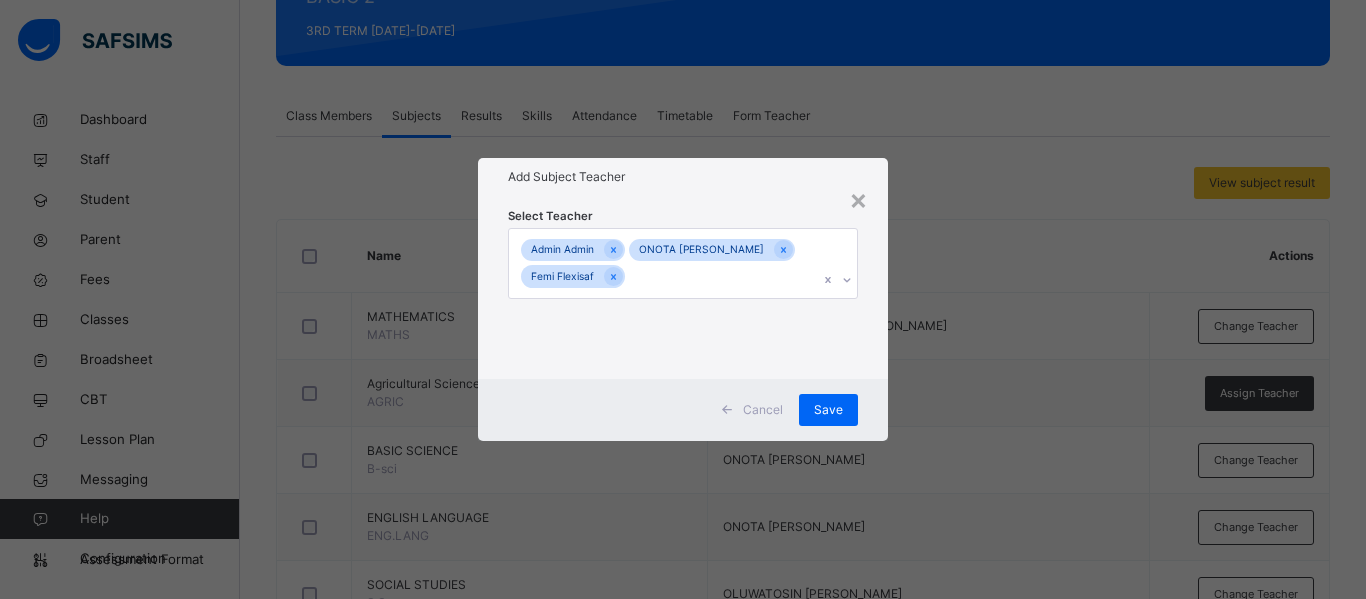 click on "Add Subject Teacher" at bounding box center [683, 177] 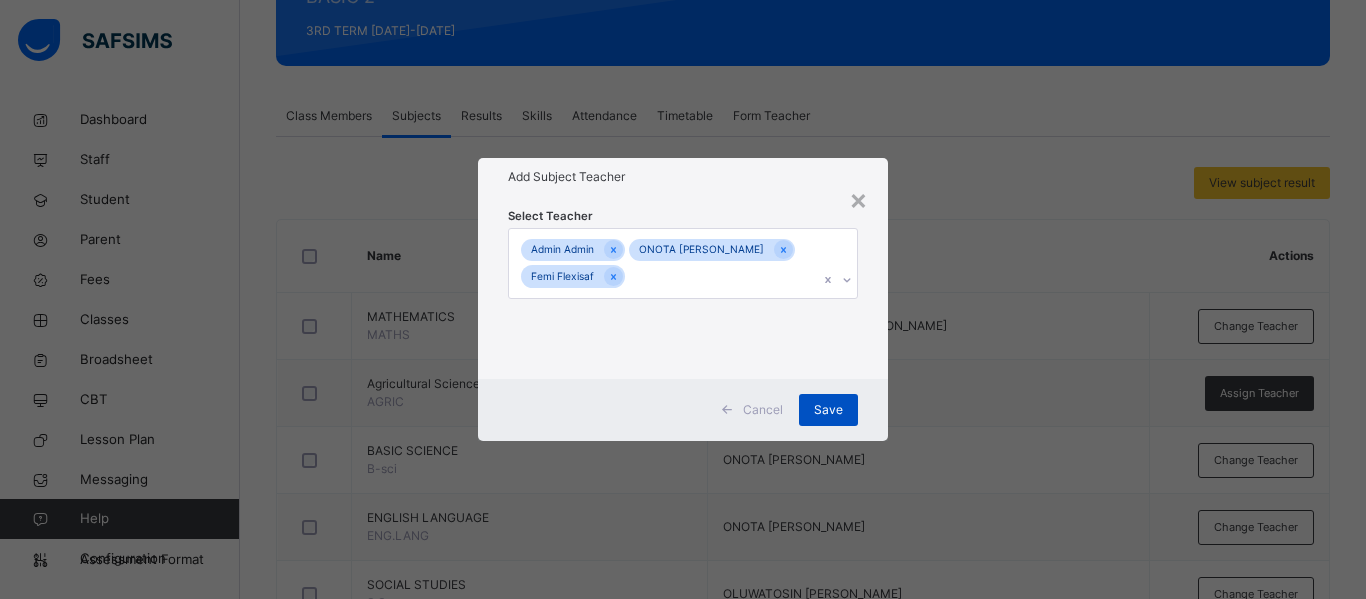 click on "Save" at bounding box center (828, 410) 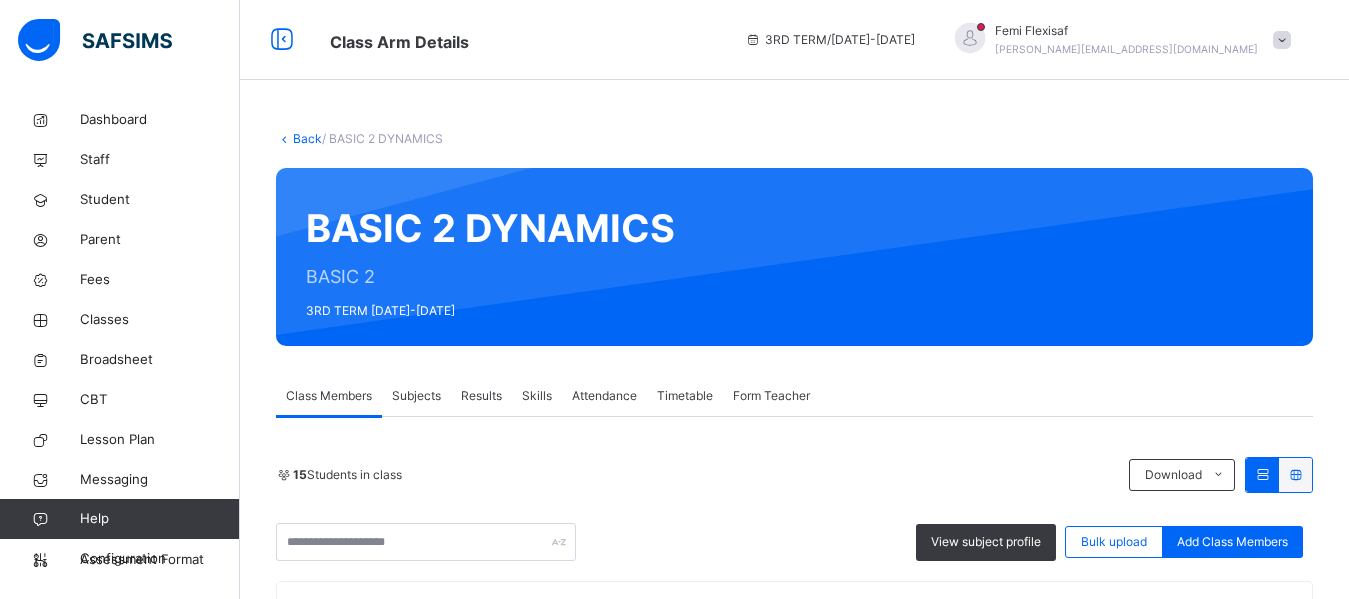 scroll, scrollTop: 277, scrollLeft: 0, axis: vertical 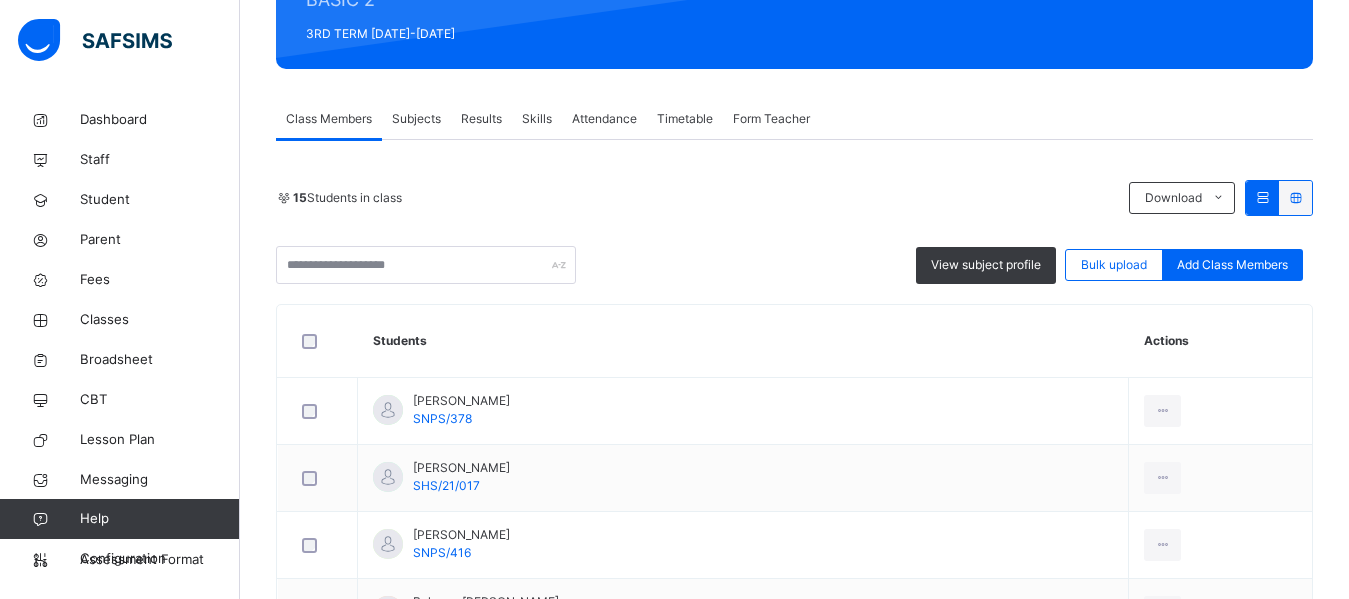 click on "Subjects" at bounding box center [416, 119] 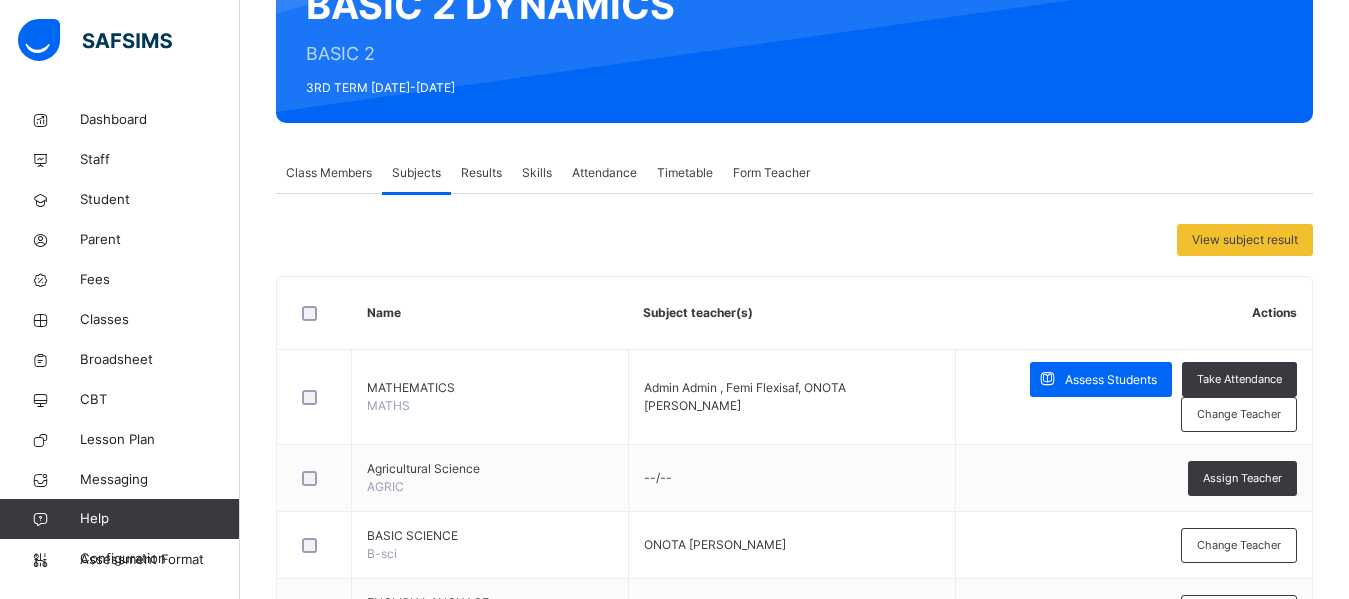 scroll, scrollTop: 240, scrollLeft: 0, axis: vertical 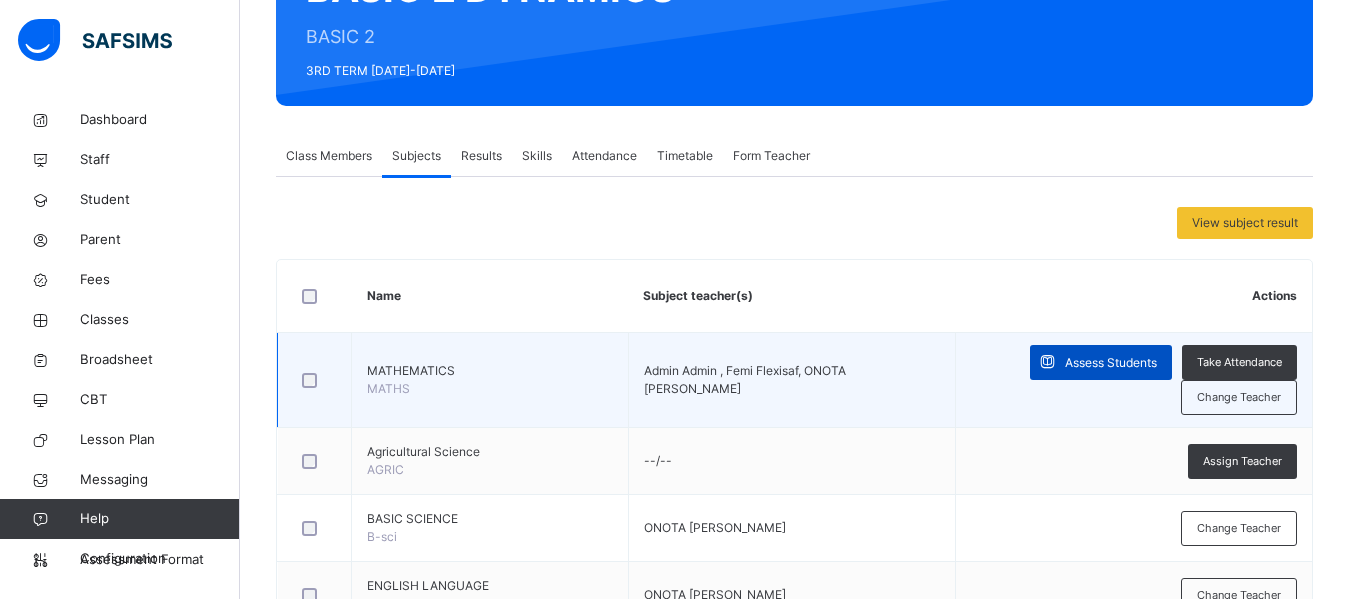 click at bounding box center [1047, 362] 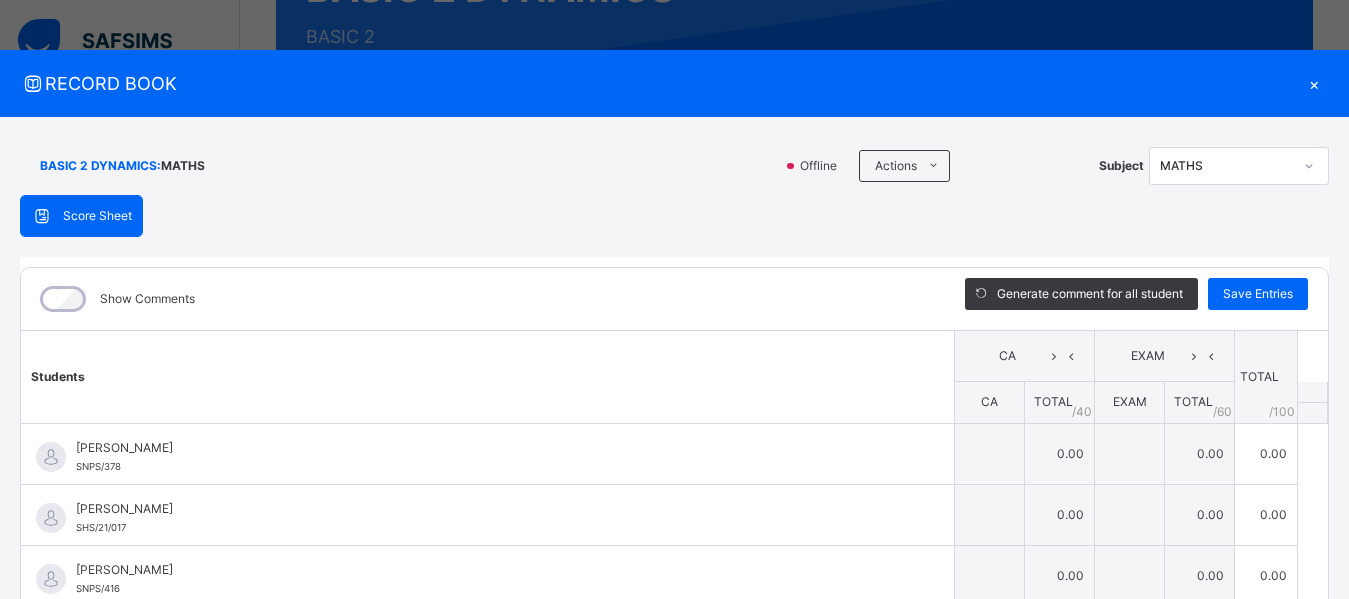 click on "×" at bounding box center (1314, 83) 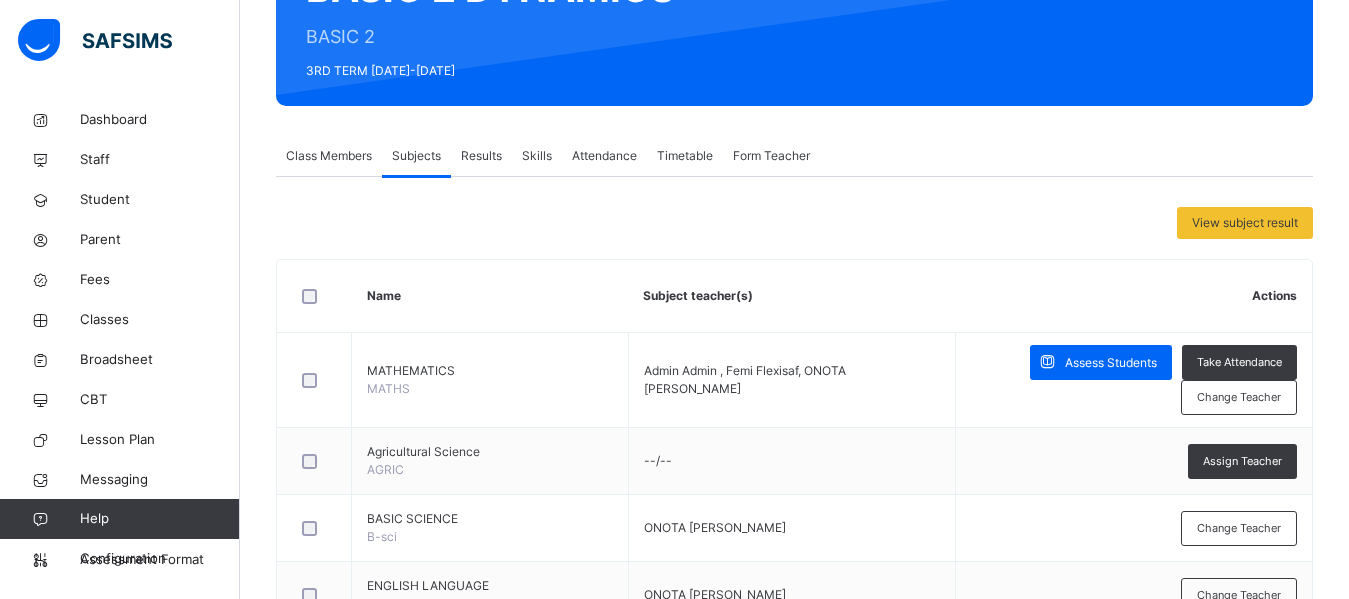 scroll, scrollTop: 0, scrollLeft: 0, axis: both 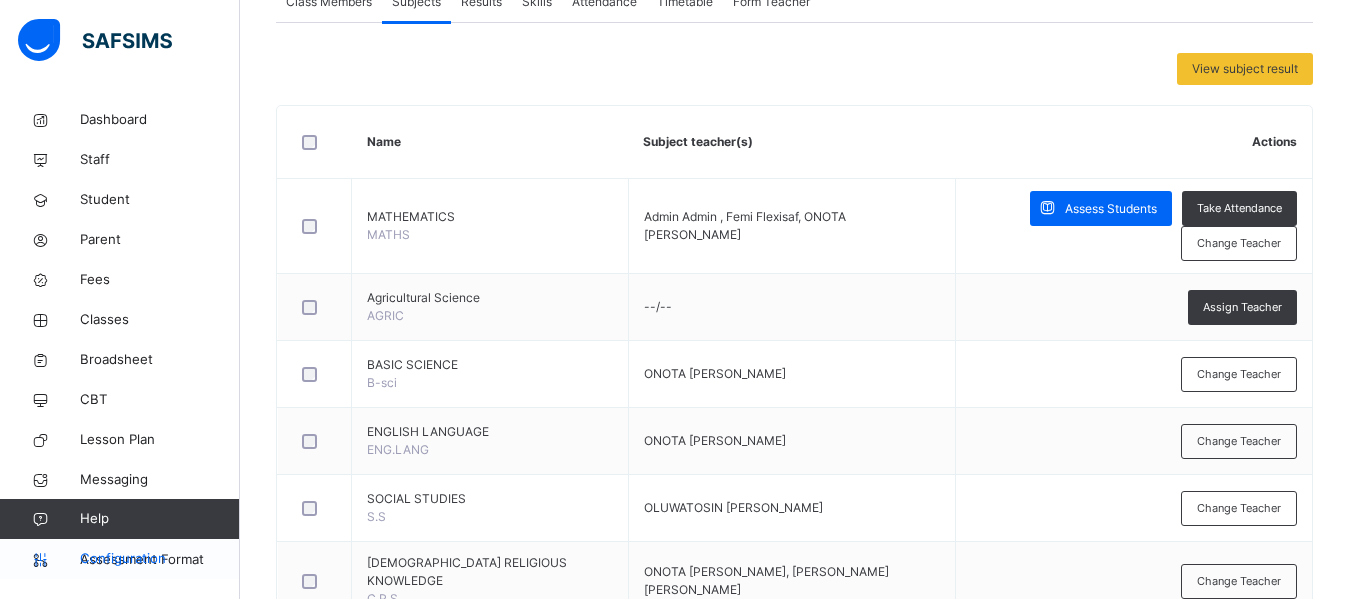 click on "Configuration" at bounding box center (159, 559) 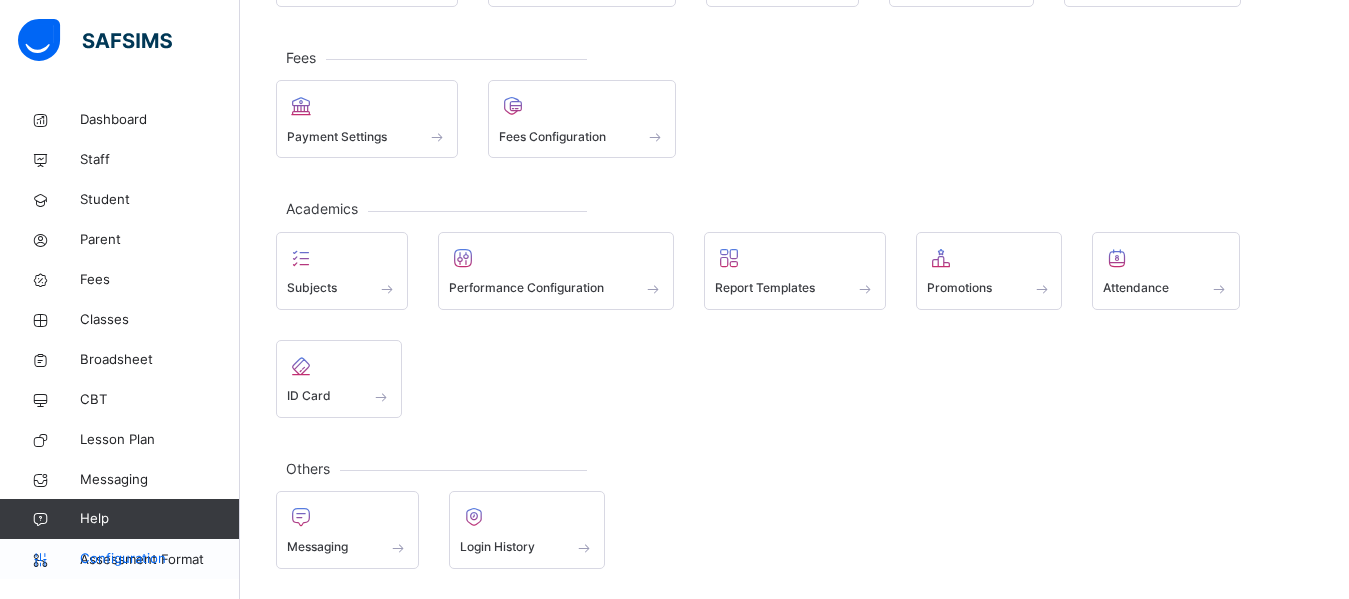 scroll, scrollTop: 234, scrollLeft: 0, axis: vertical 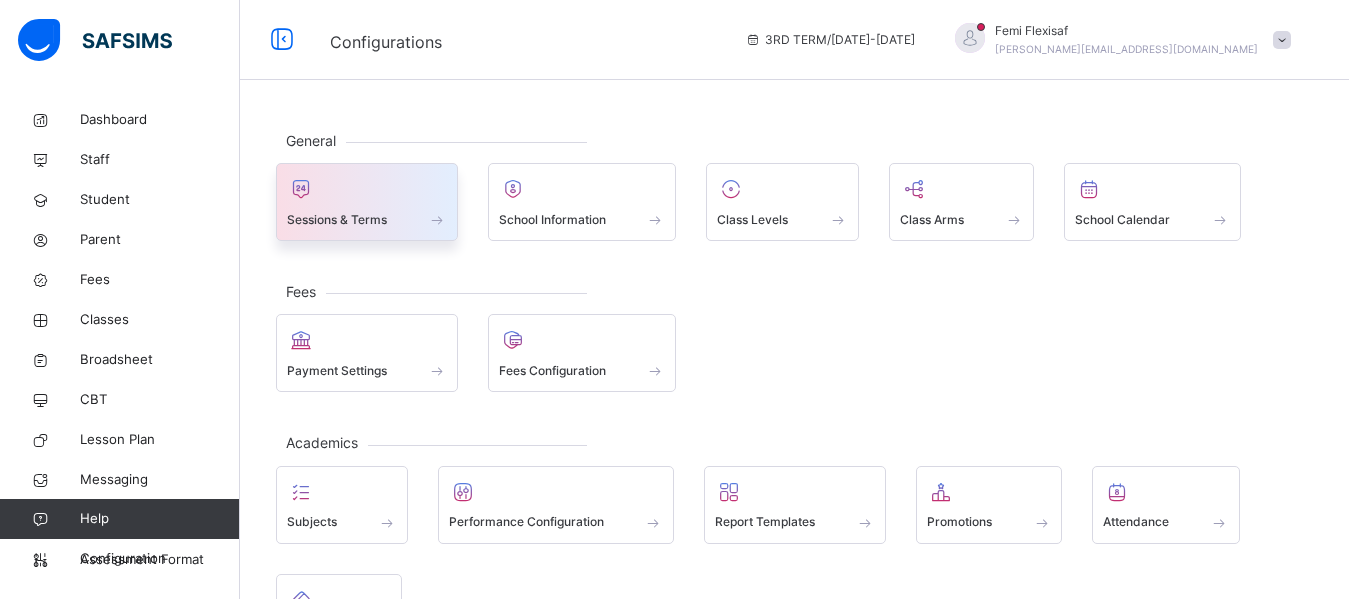 click on "Sessions & Terms" at bounding box center (337, 220) 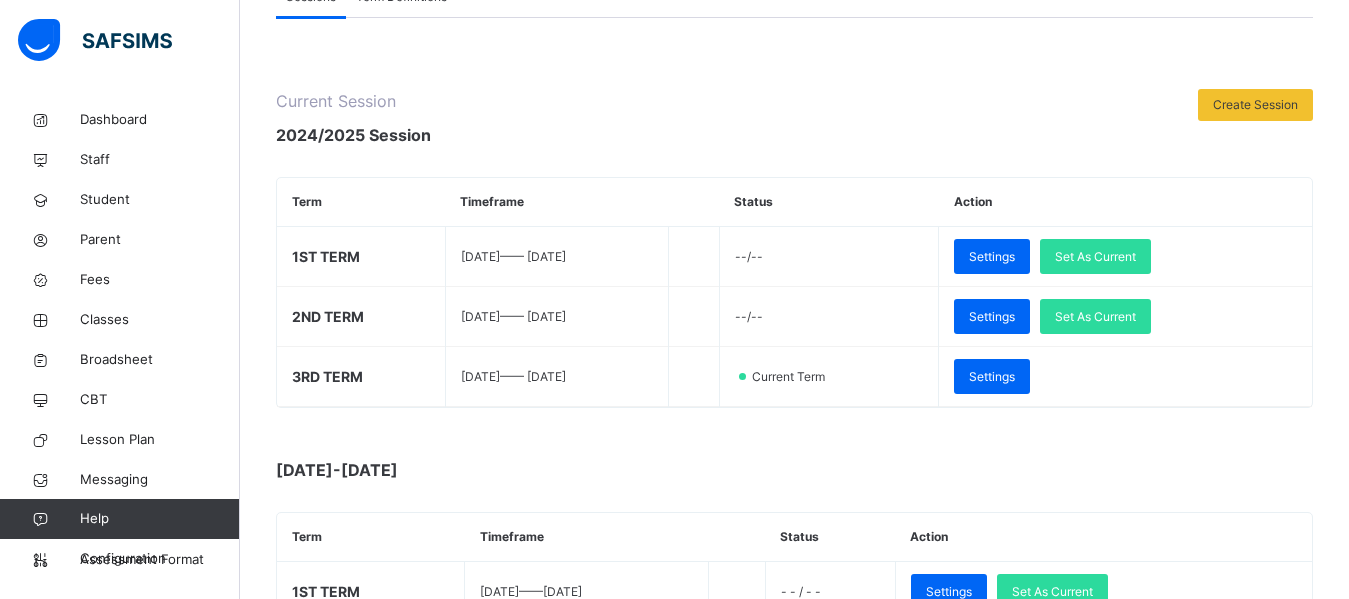 scroll, scrollTop: 200, scrollLeft: 0, axis: vertical 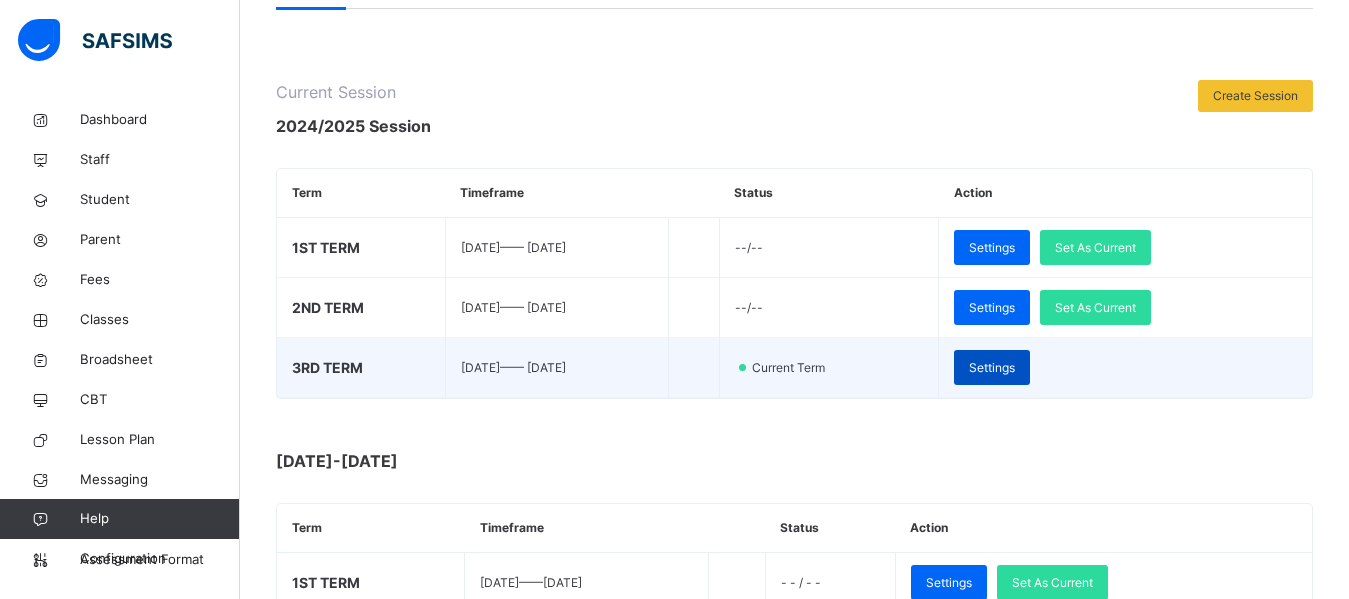 click on "Settings" at bounding box center [992, 368] 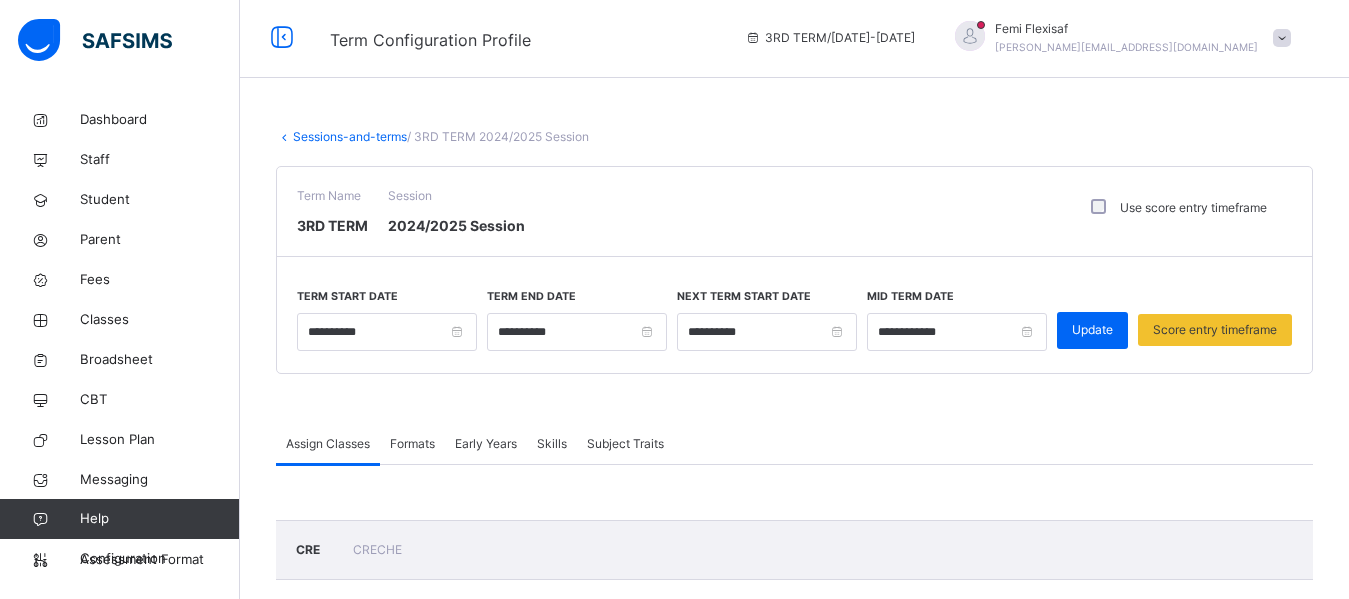 scroll, scrollTop: 0, scrollLeft: 0, axis: both 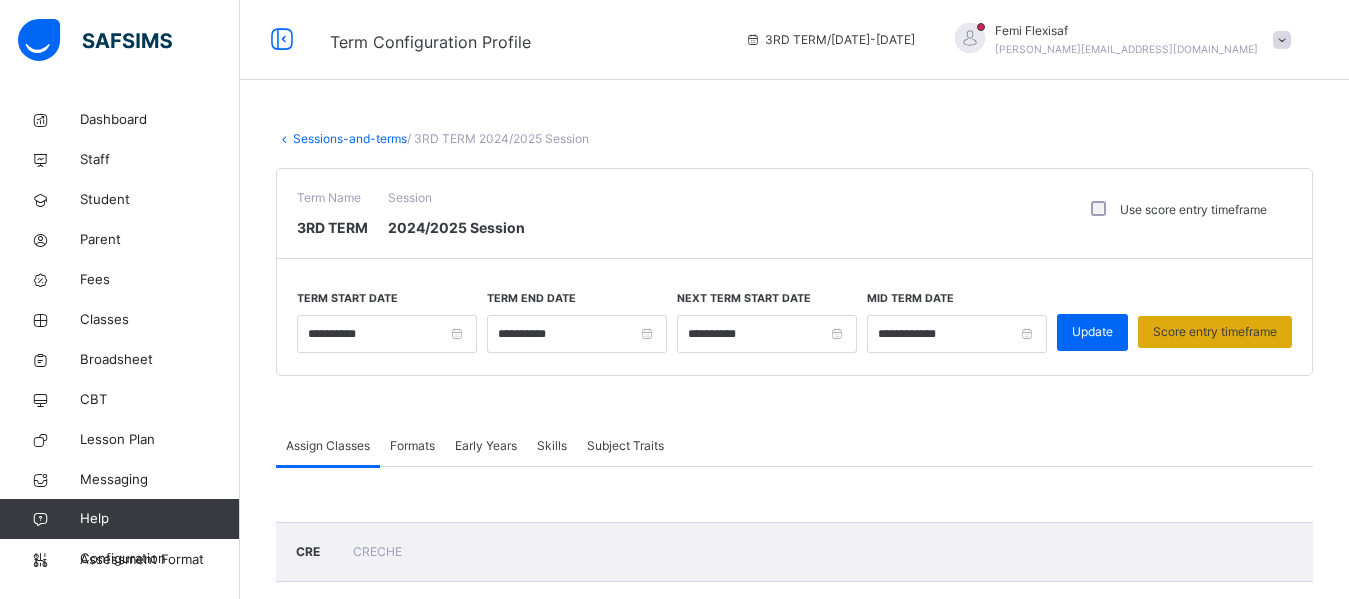 click on "Score entry timeframe" at bounding box center (1215, 332) 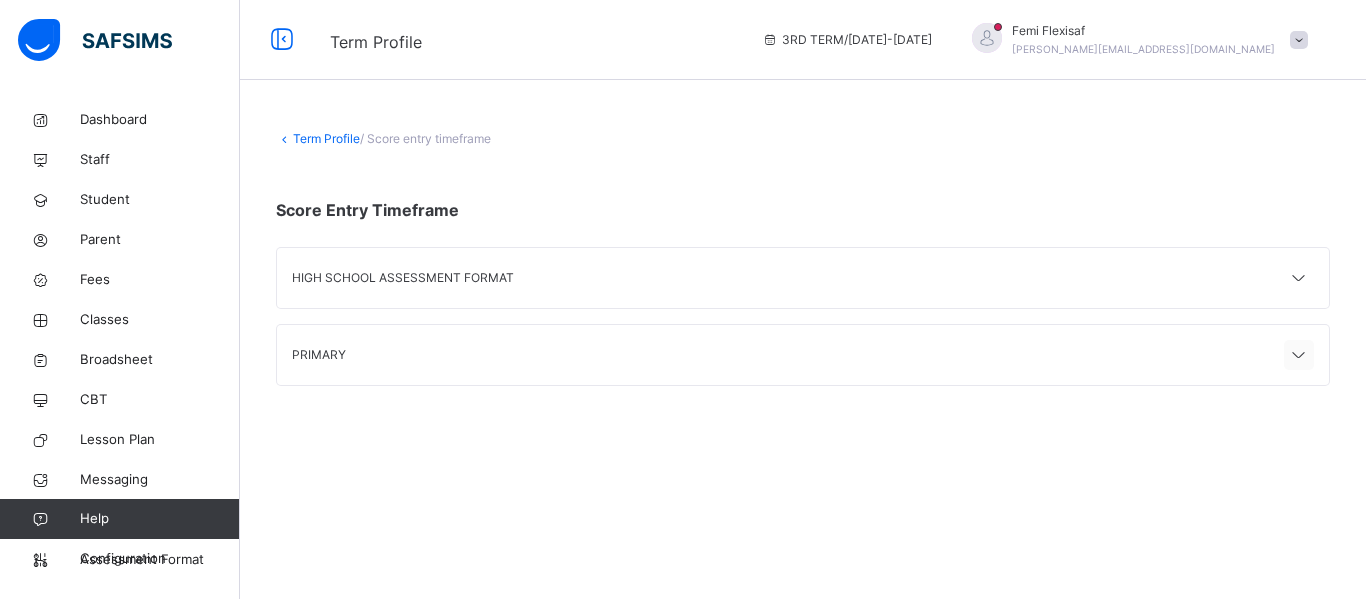 click at bounding box center (1299, 356) 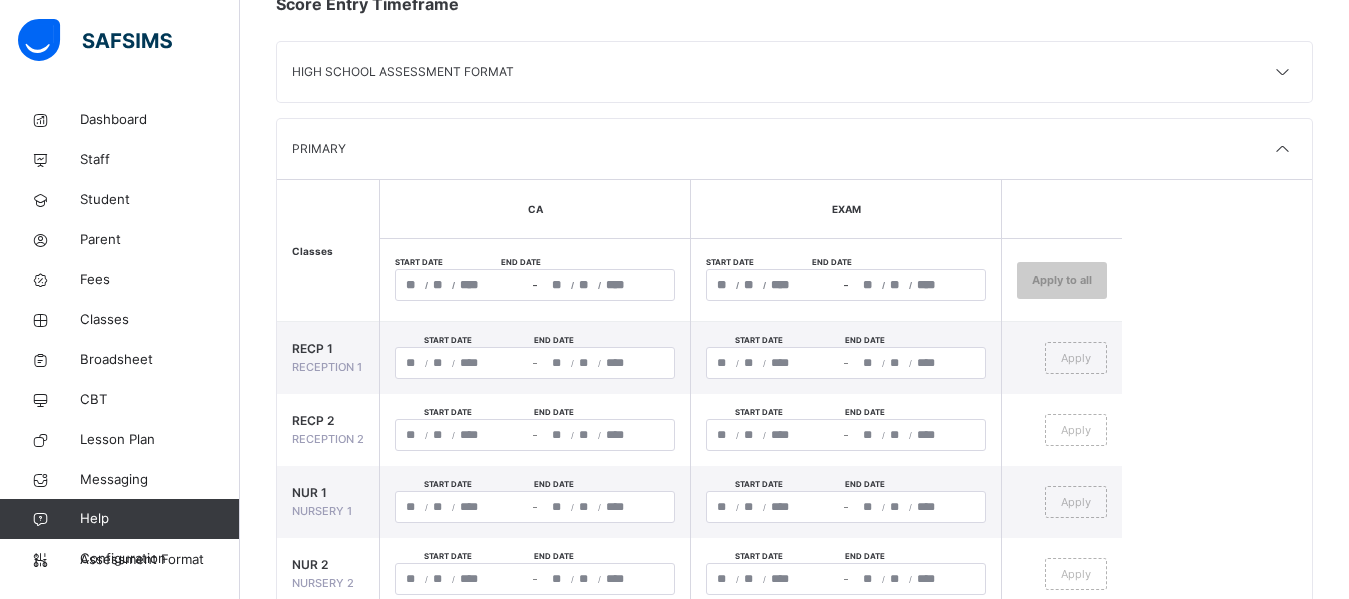 scroll, scrollTop: 203, scrollLeft: 0, axis: vertical 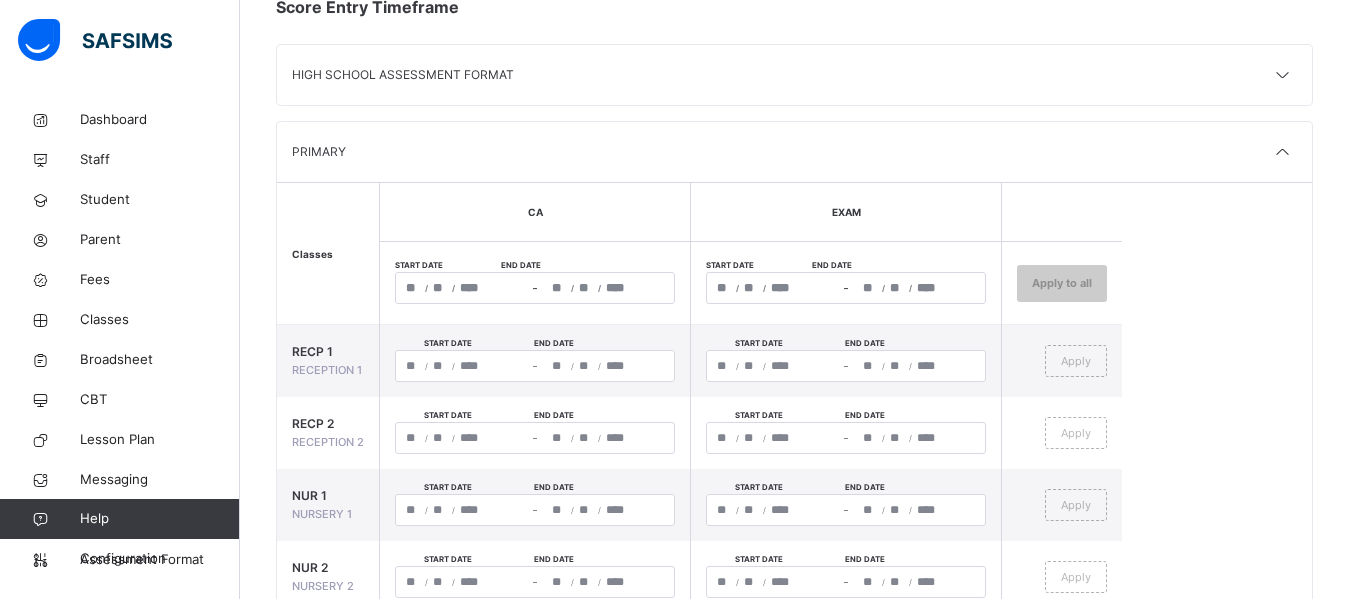 click on "/ /" at bounding box center [462, 288] 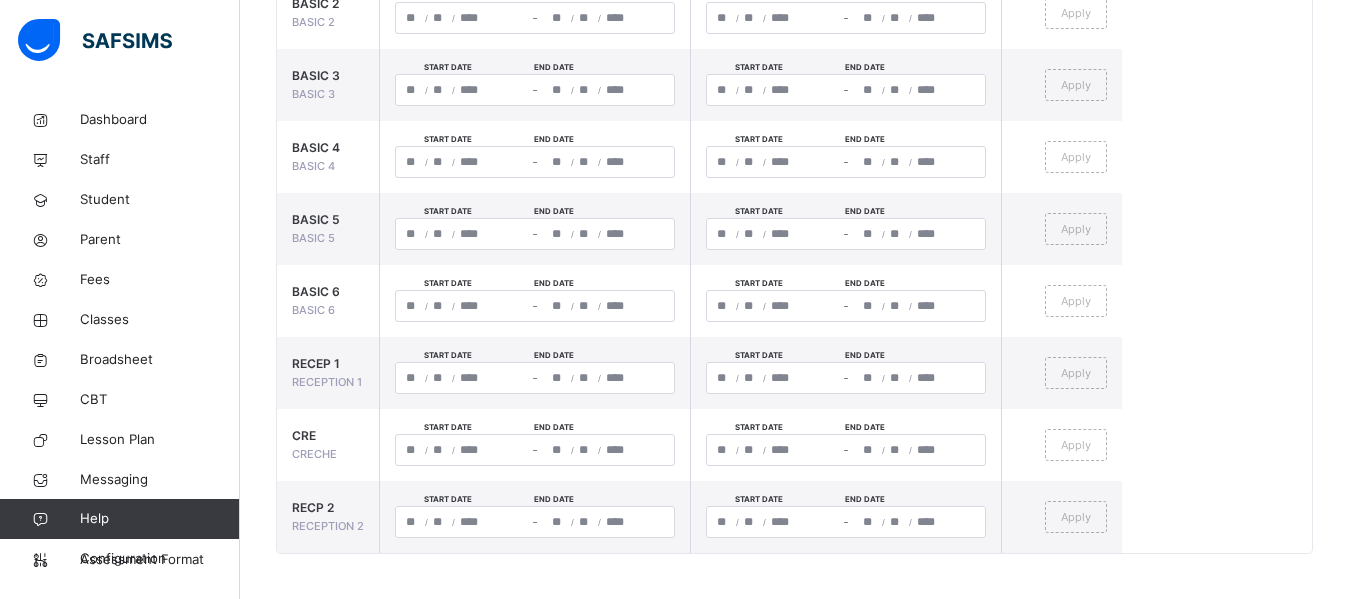 scroll, scrollTop: 0, scrollLeft: 0, axis: both 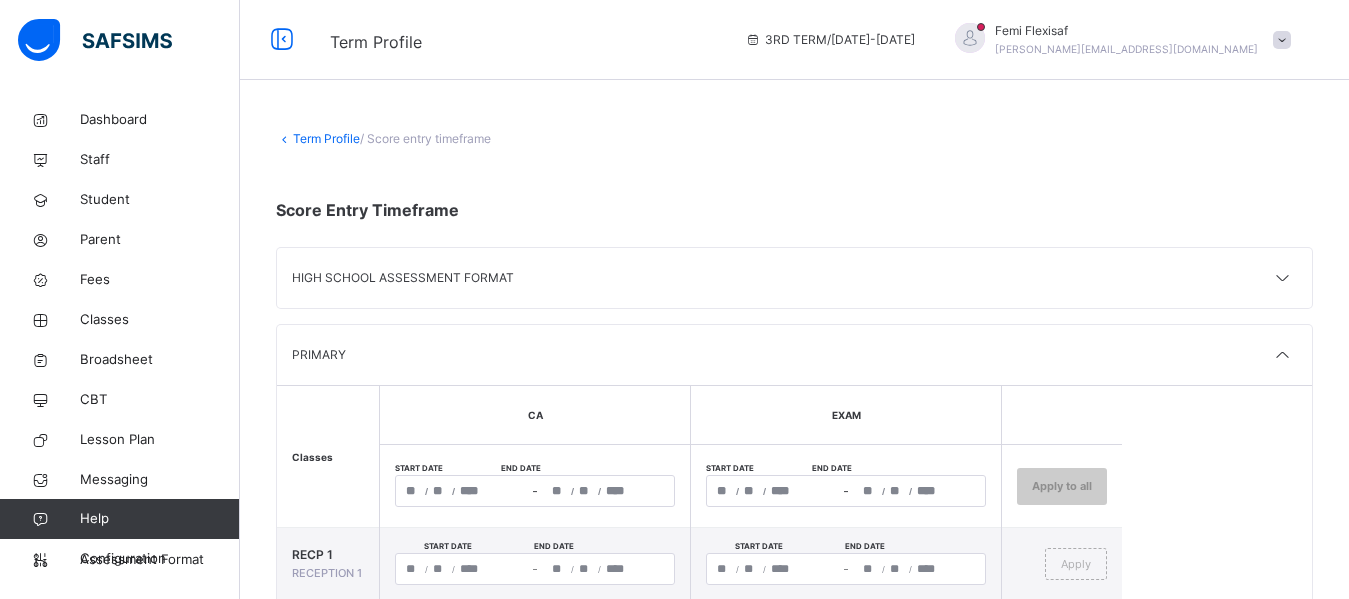 click on "[PERSON_NAME][EMAIL_ADDRESS][DOMAIN_NAME]" at bounding box center [1126, 49] 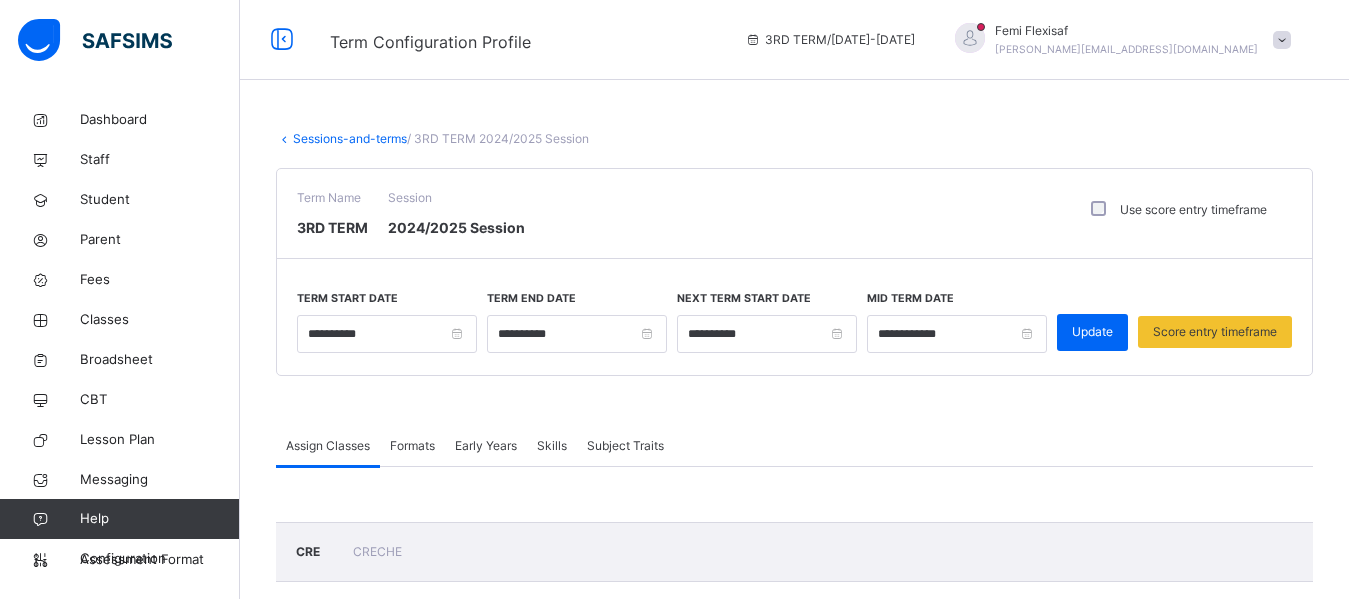 click on "**********" at bounding box center [794, 1770] 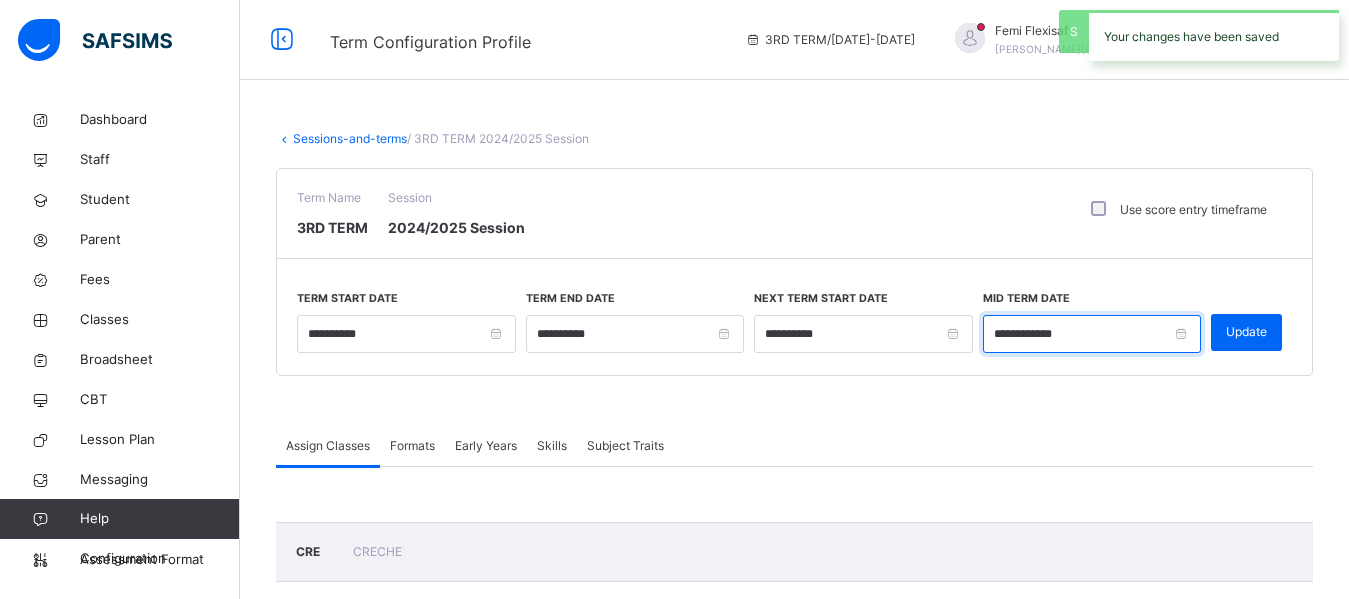 click on "**********" at bounding box center [1092, 334] 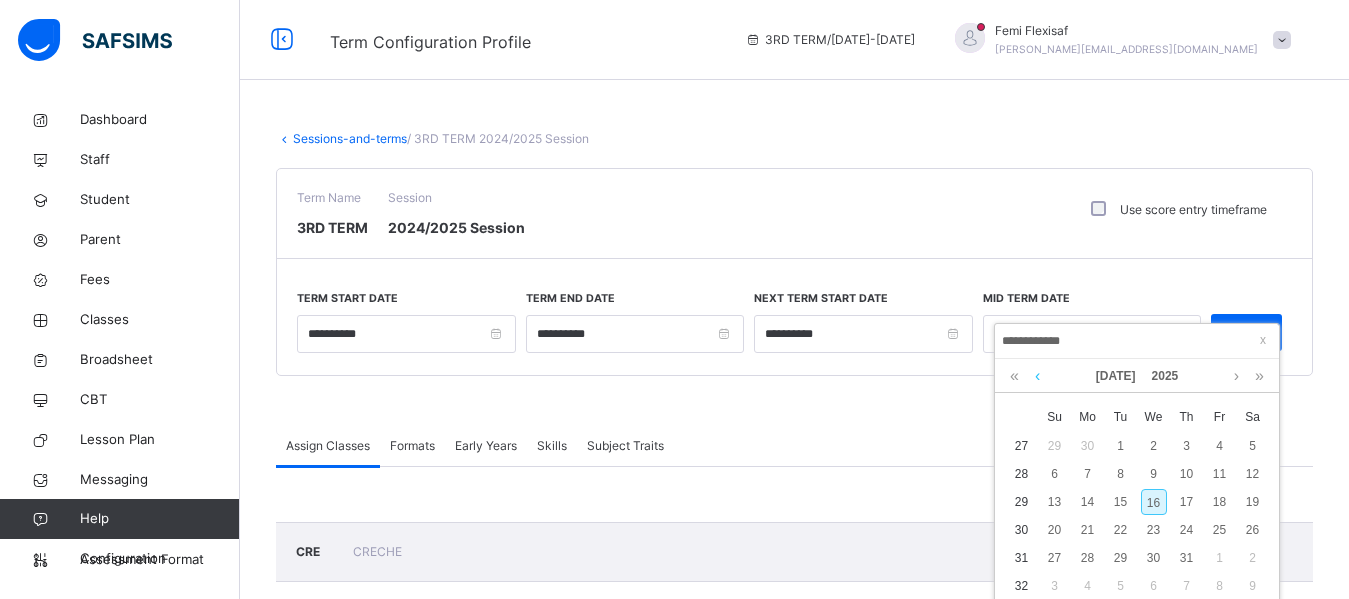click at bounding box center [1037, 376] 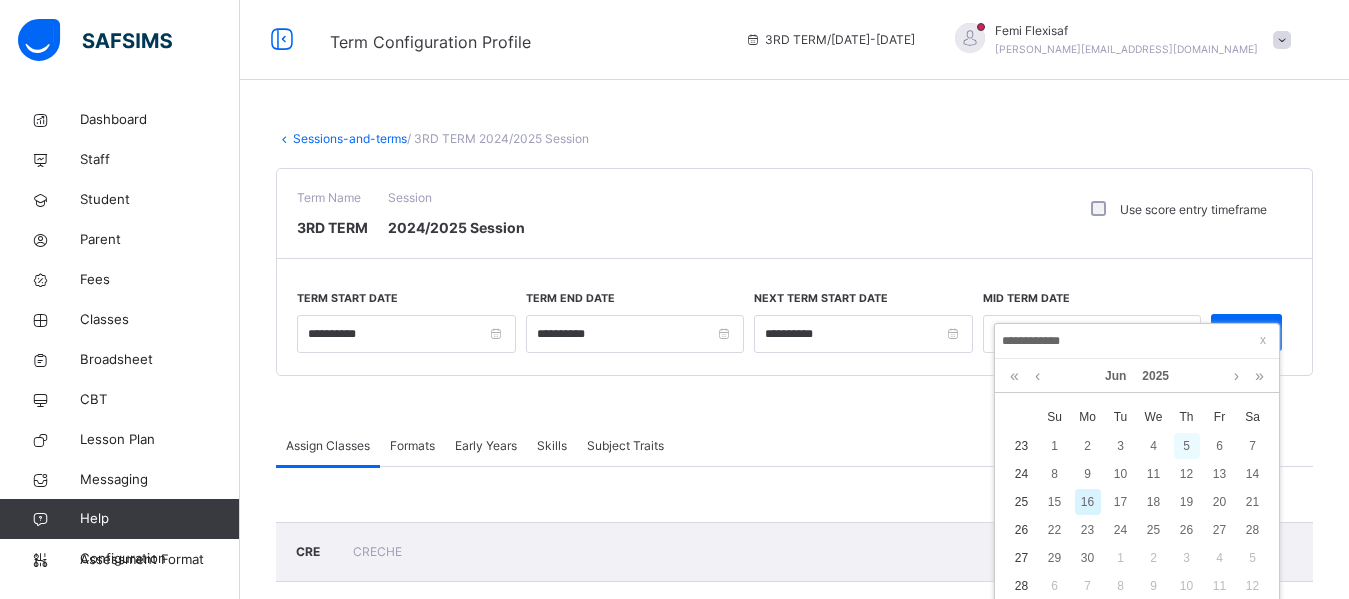 click on "5" at bounding box center (1187, 446) 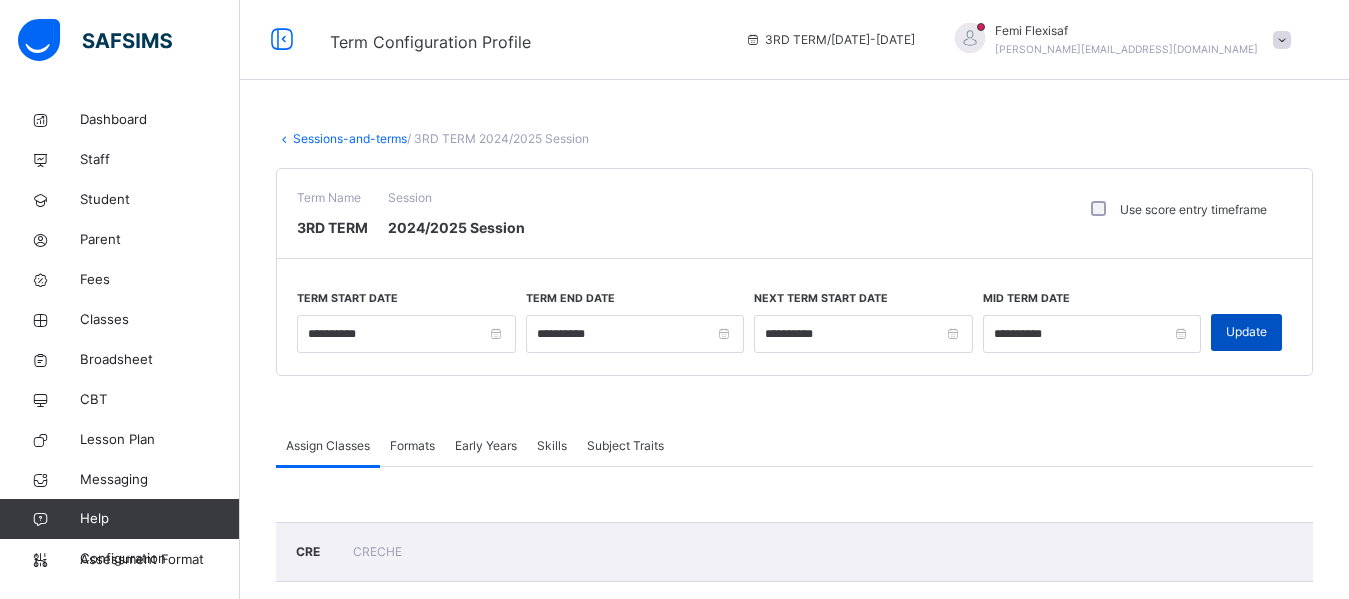 click on "Update" at bounding box center (1246, 332) 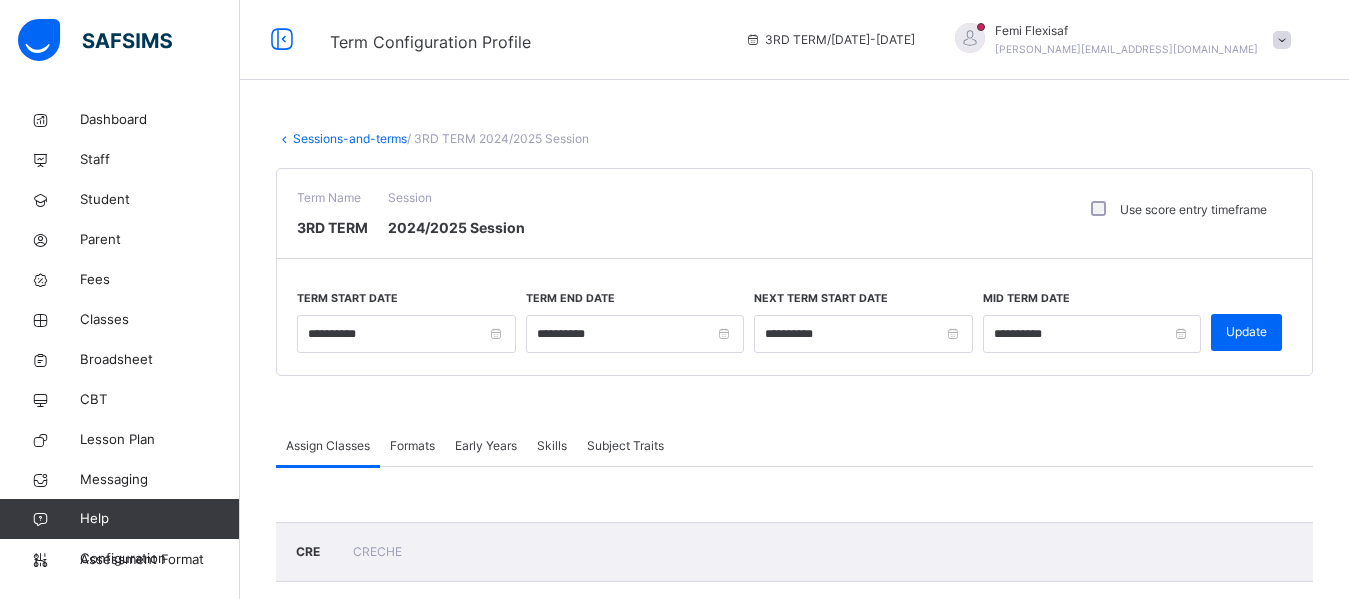 click at bounding box center (1282, 40) 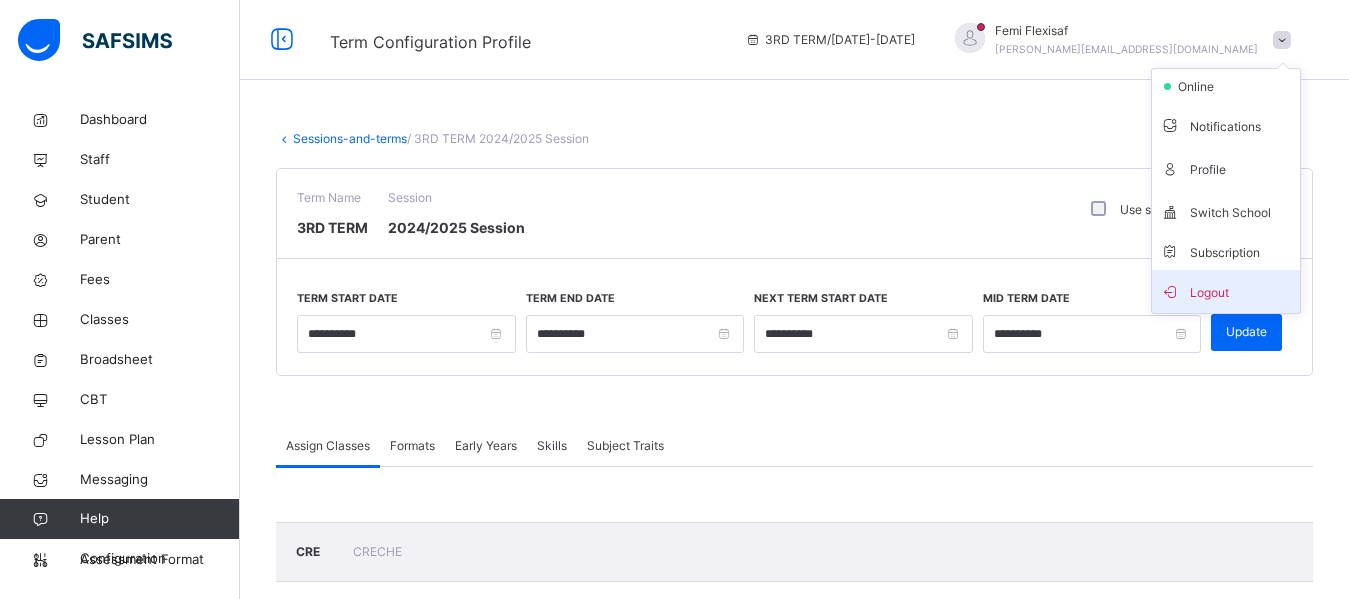 click on "Logout" at bounding box center [1226, 291] 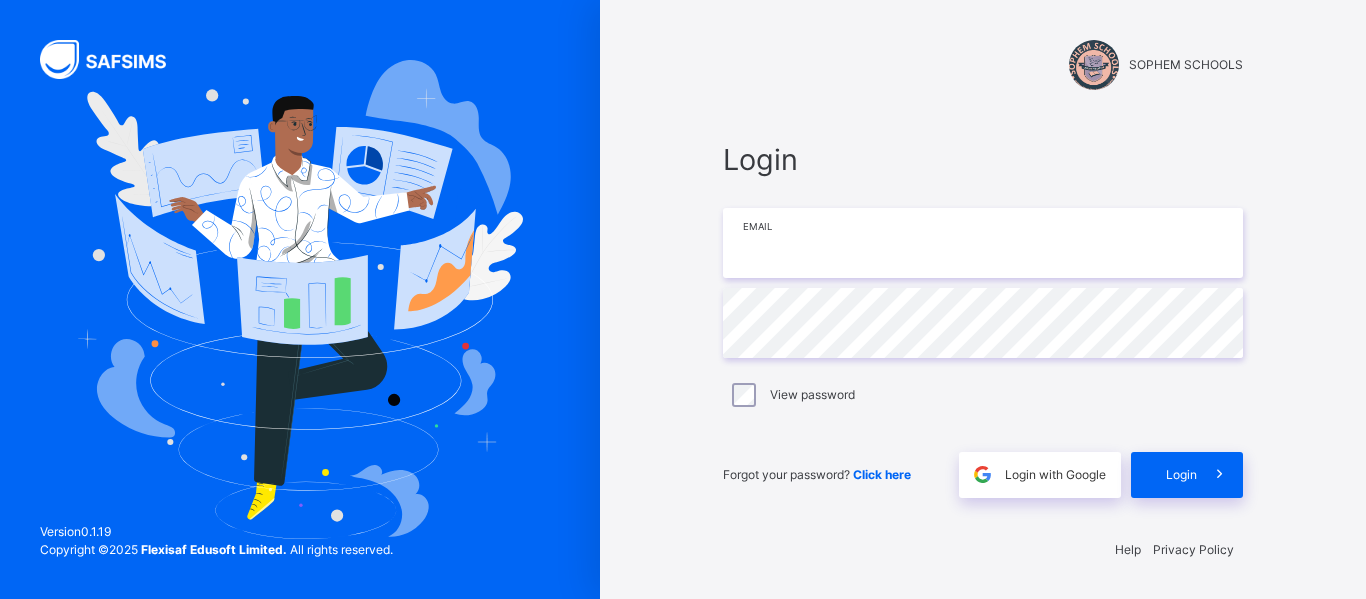 type on "**********" 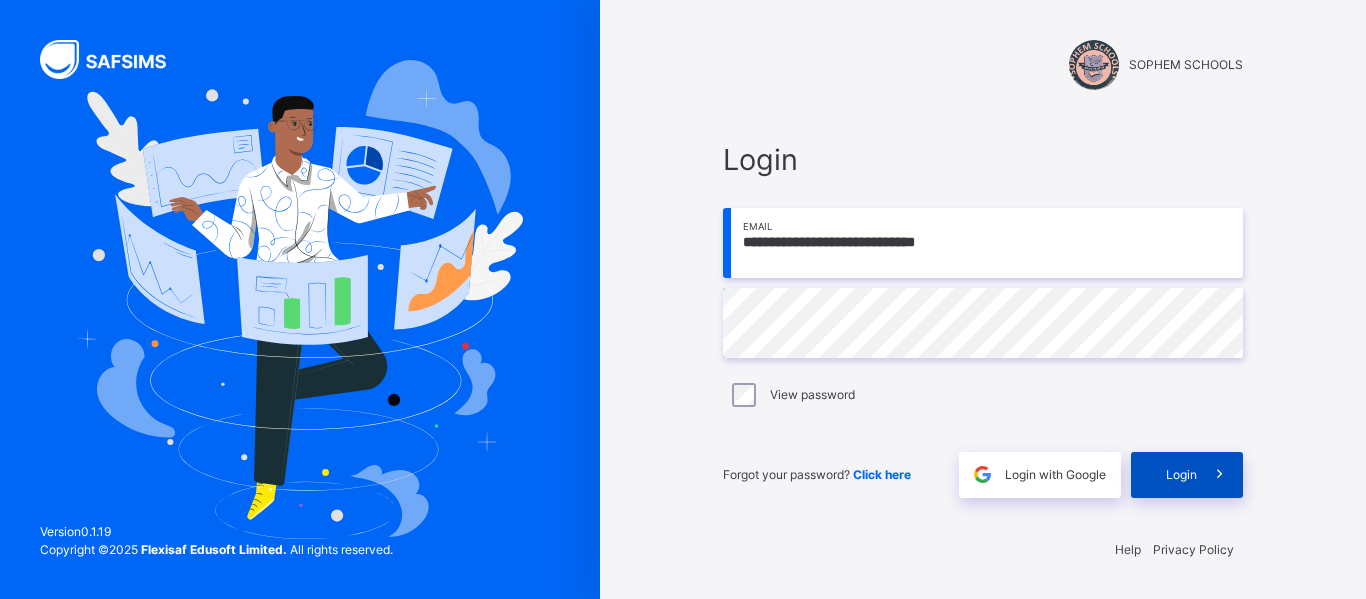 click on "Login" at bounding box center (1181, 475) 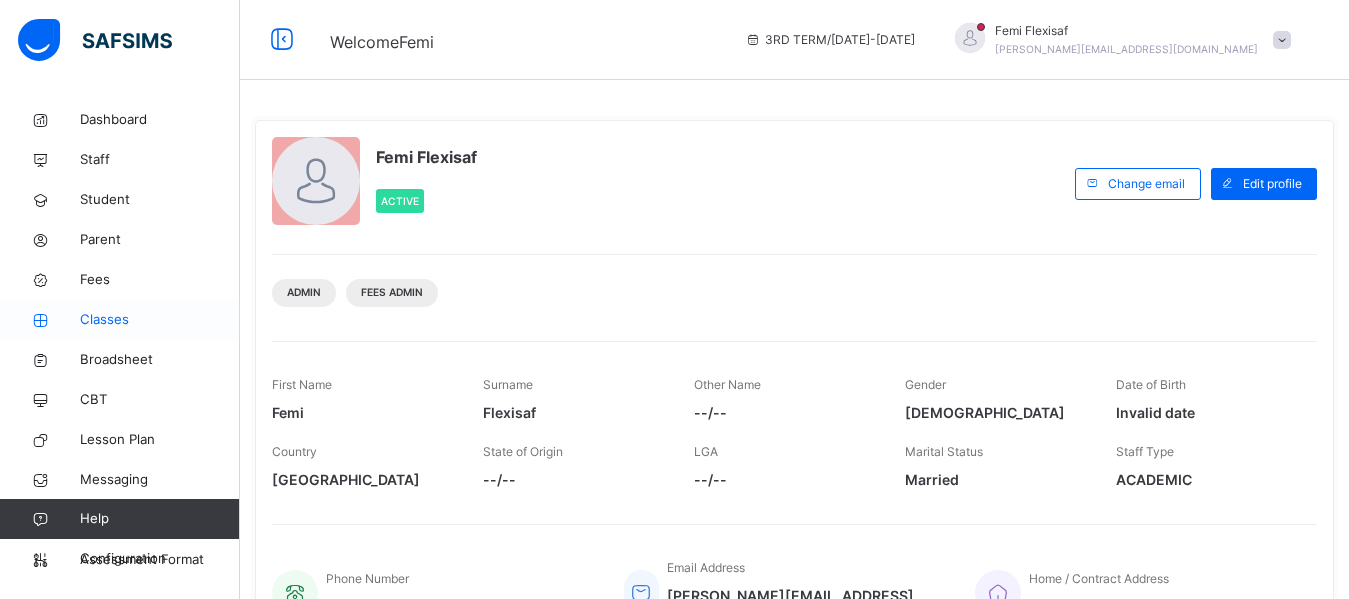 click on "Classes" at bounding box center (160, 320) 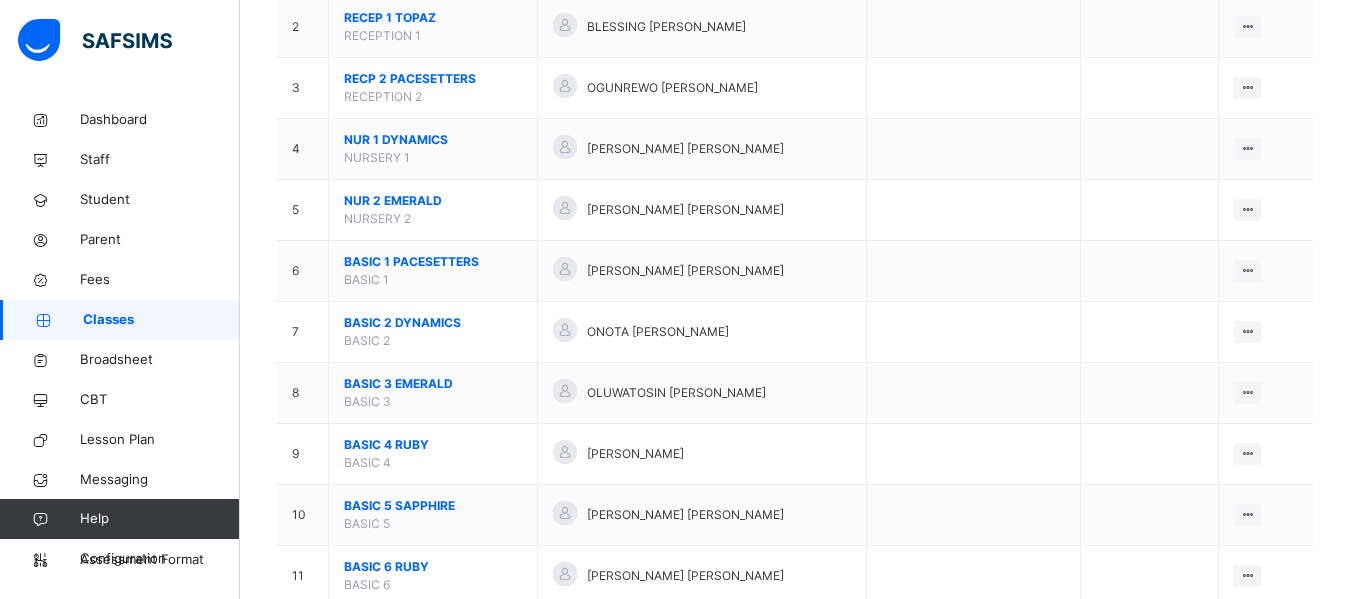 scroll, scrollTop: 307, scrollLeft: 0, axis: vertical 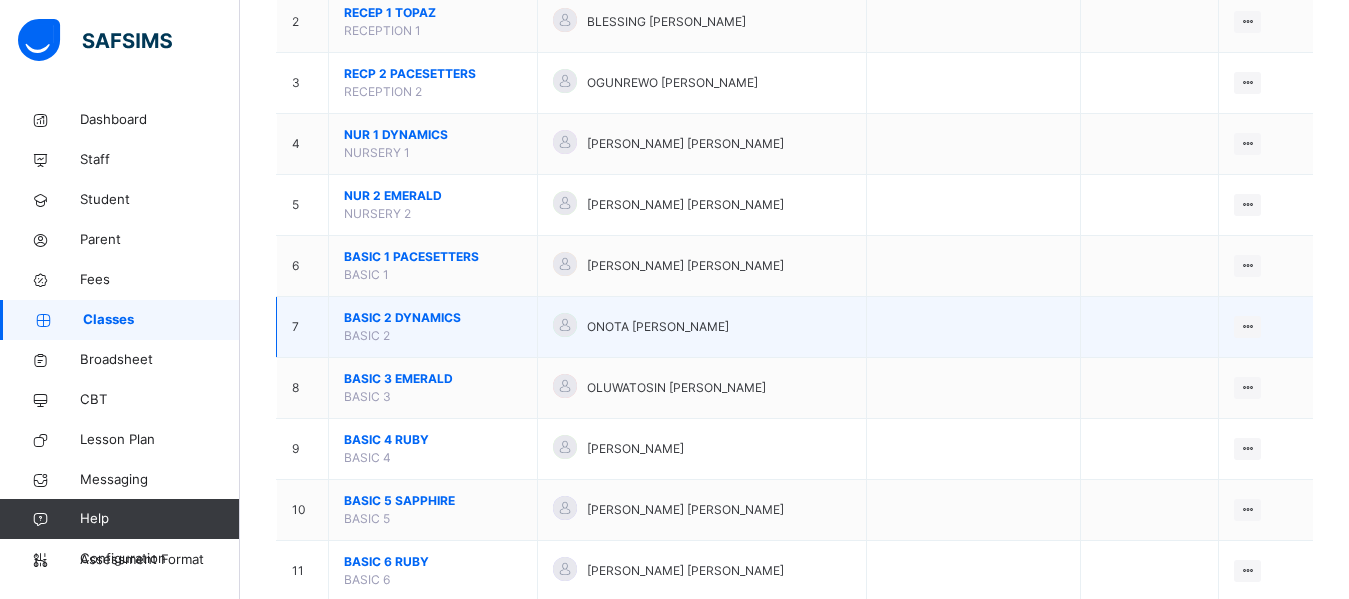 click on "BASIC 2   DYNAMICS" at bounding box center [433, 318] 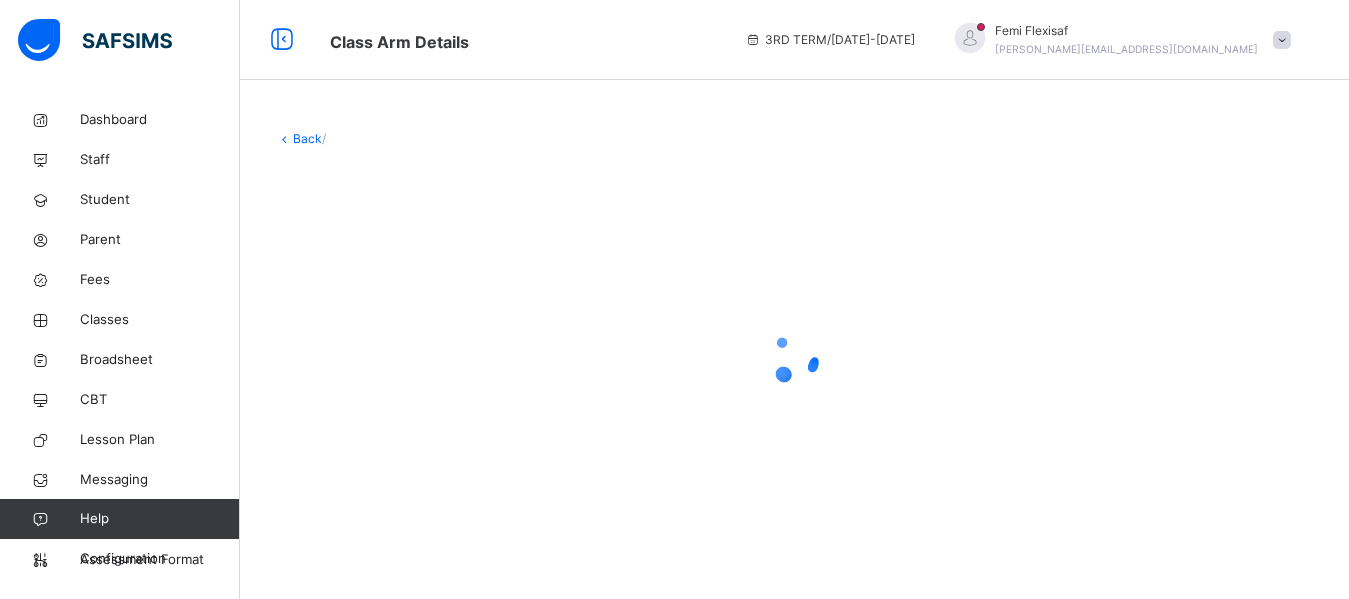 scroll, scrollTop: 0, scrollLeft: 0, axis: both 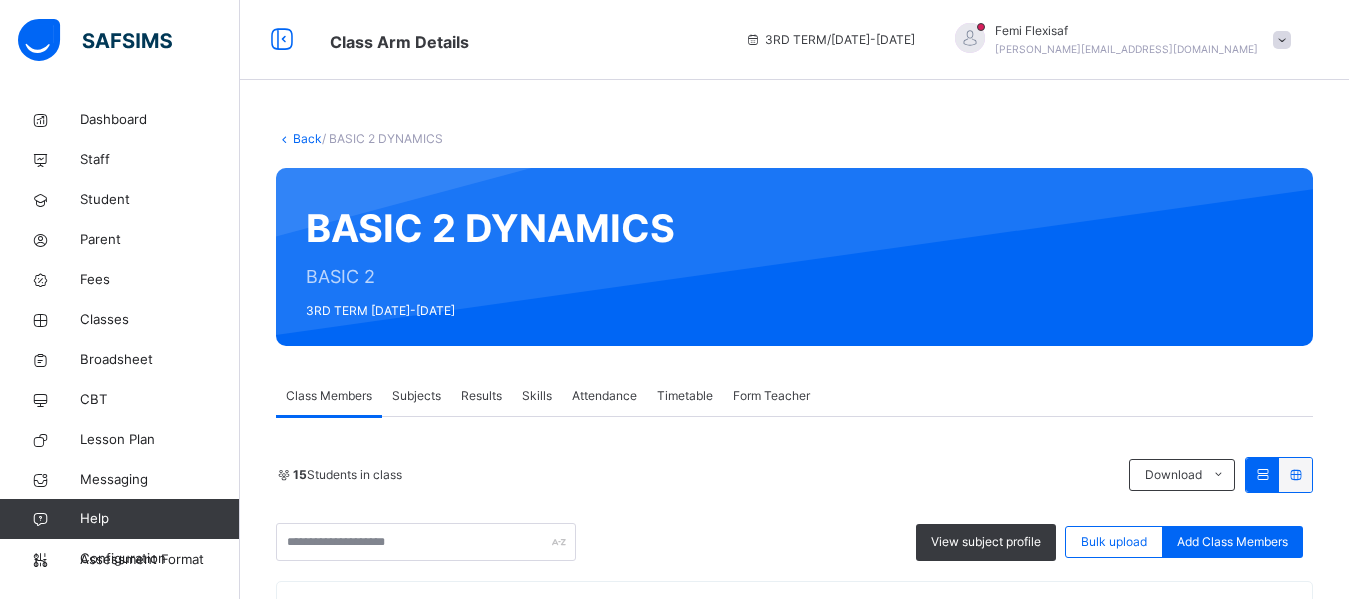 click on "Subjects" at bounding box center (416, 396) 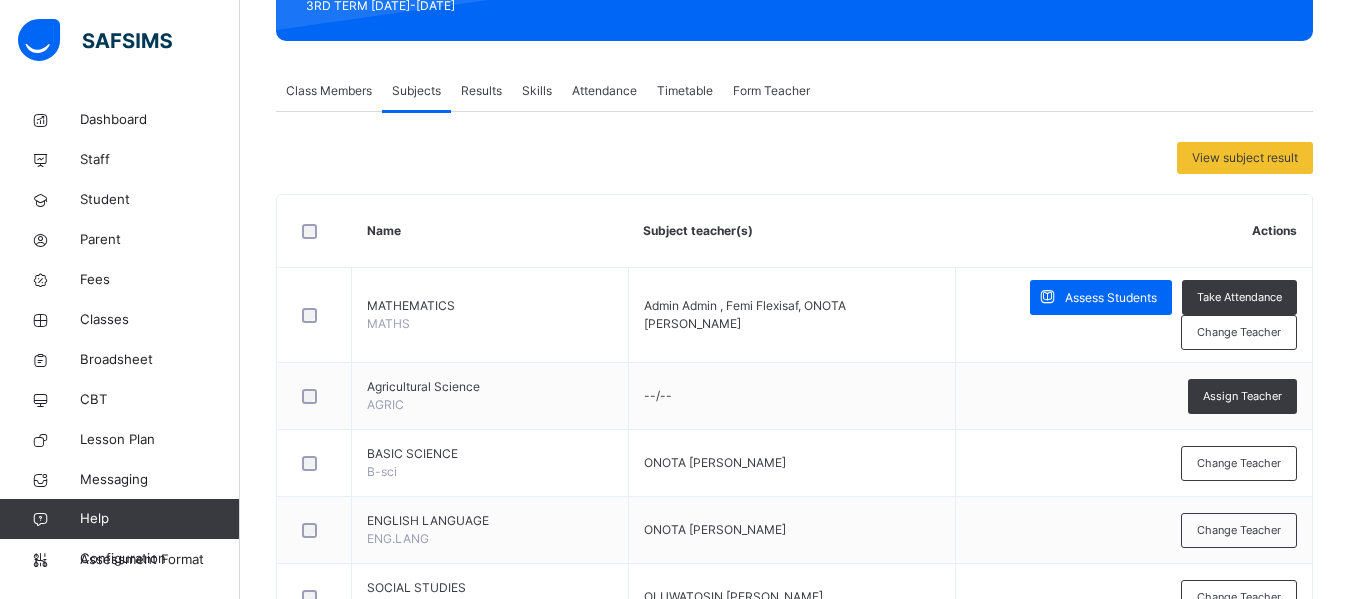 scroll, scrollTop: 347, scrollLeft: 0, axis: vertical 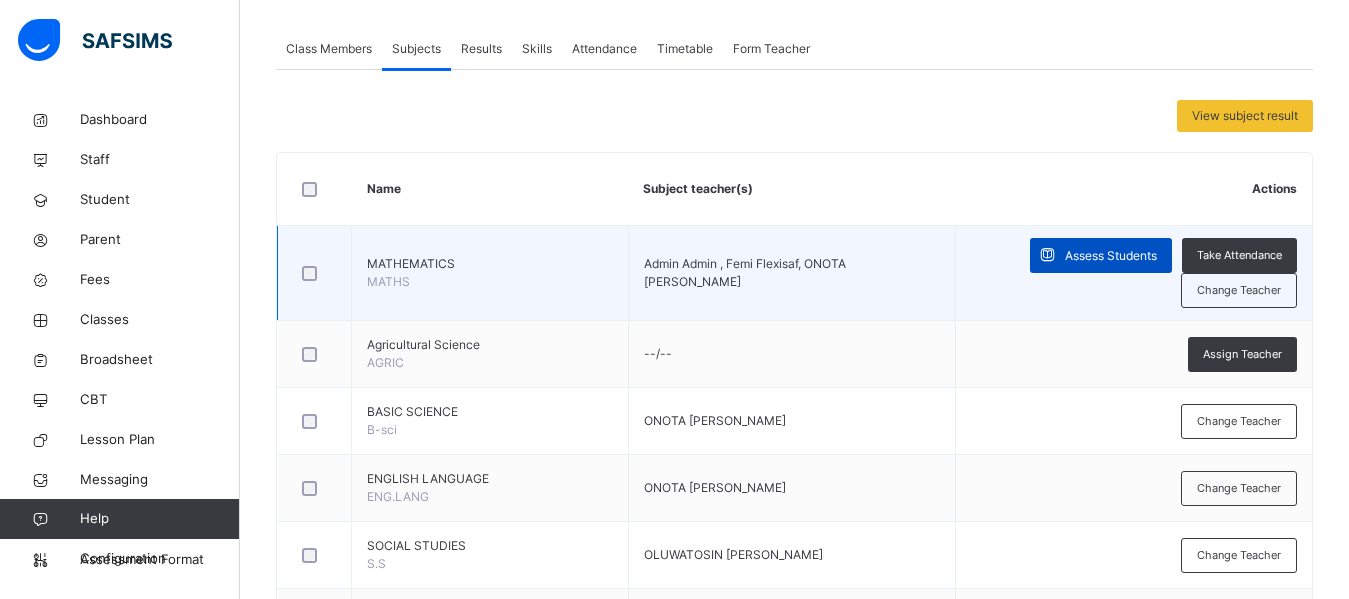 click on "Assess Students" at bounding box center (1111, 256) 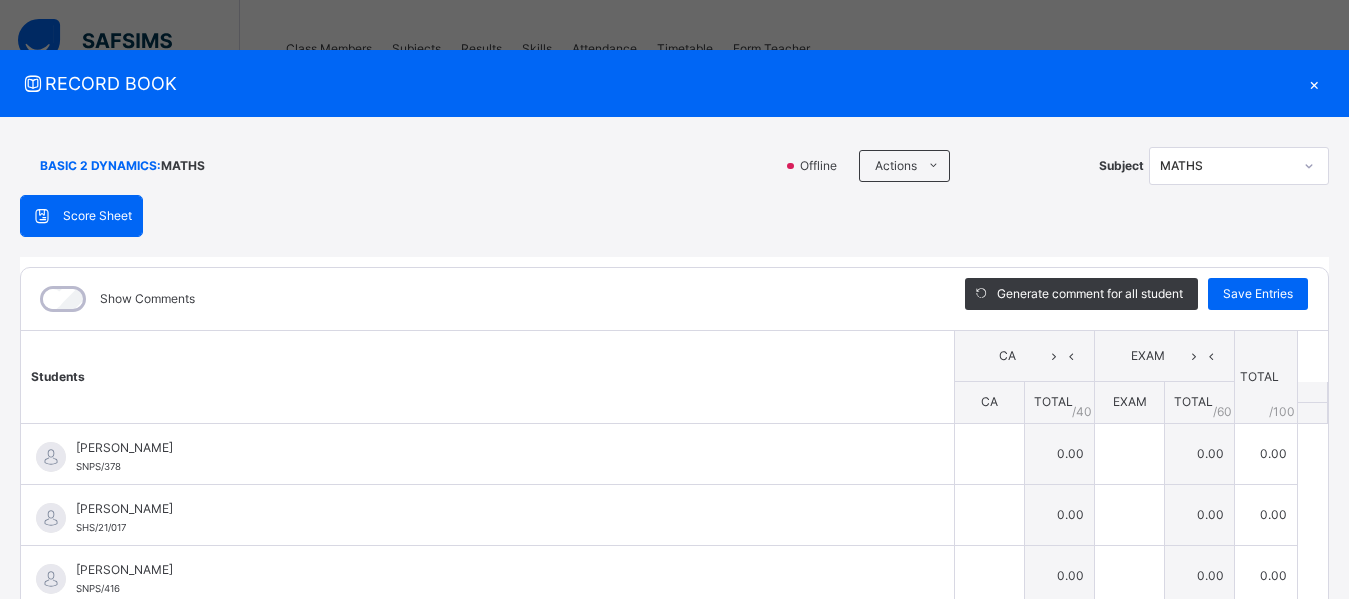 click on "×" at bounding box center (1314, 83) 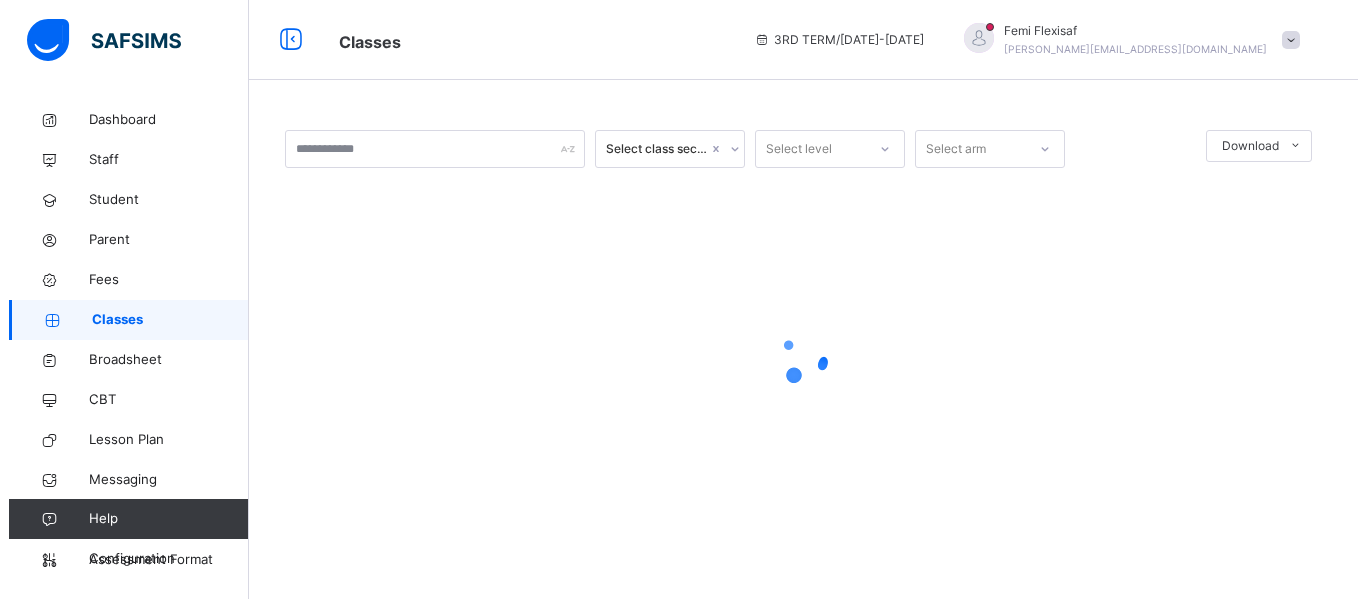 scroll, scrollTop: 0, scrollLeft: 0, axis: both 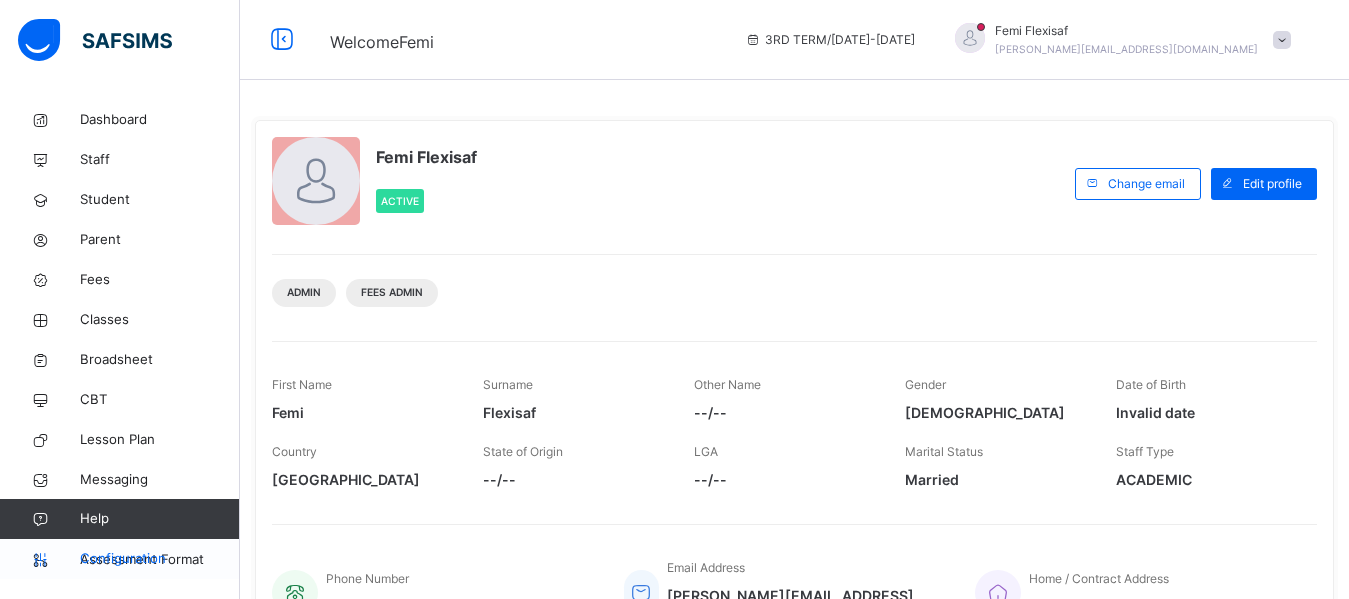 click on "Configuration" at bounding box center (159, 559) 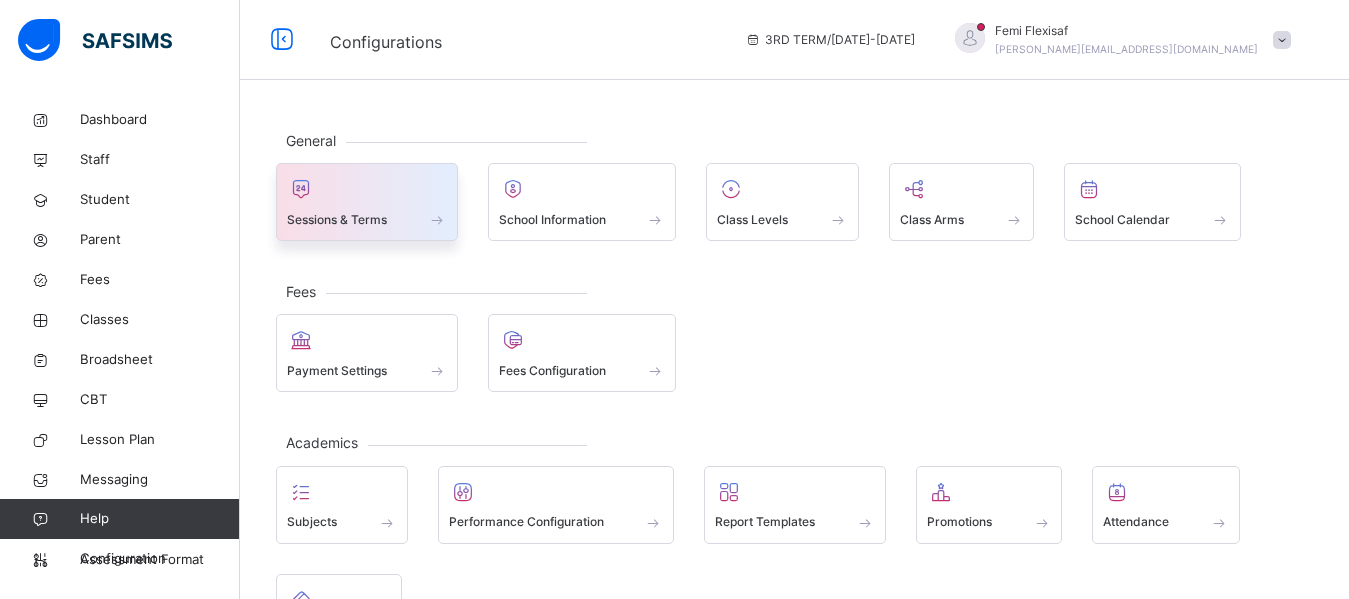 click on "Sessions & Terms" at bounding box center (337, 220) 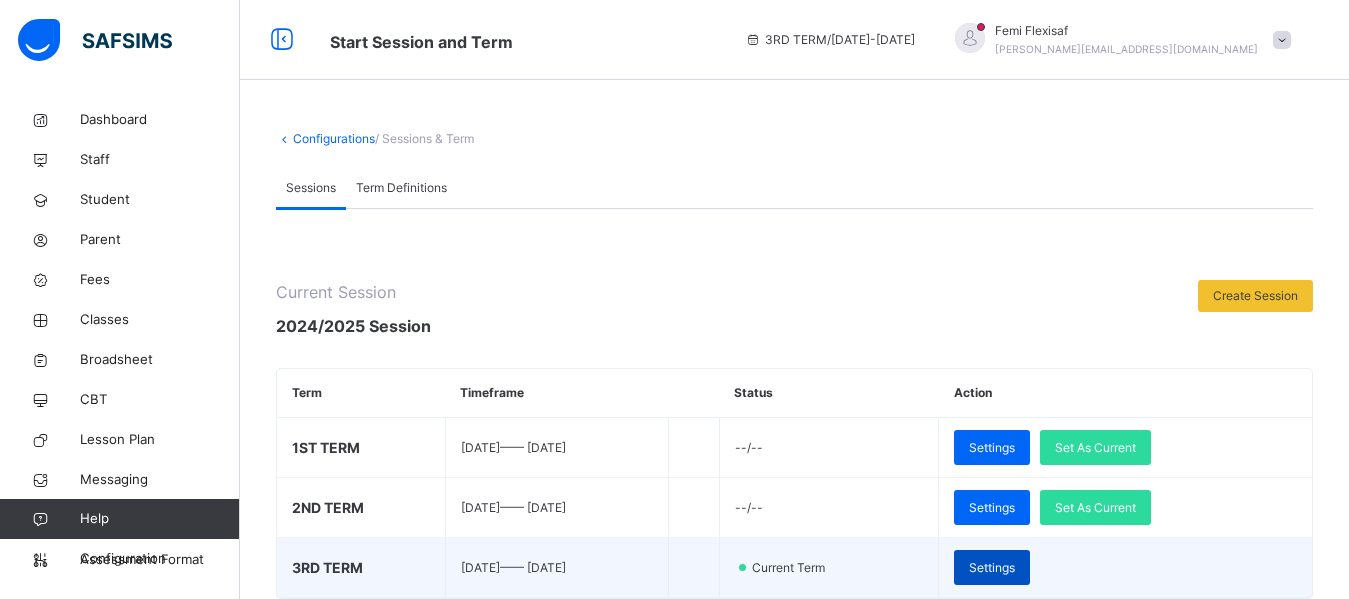 click on "Settings" at bounding box center (992, 568) 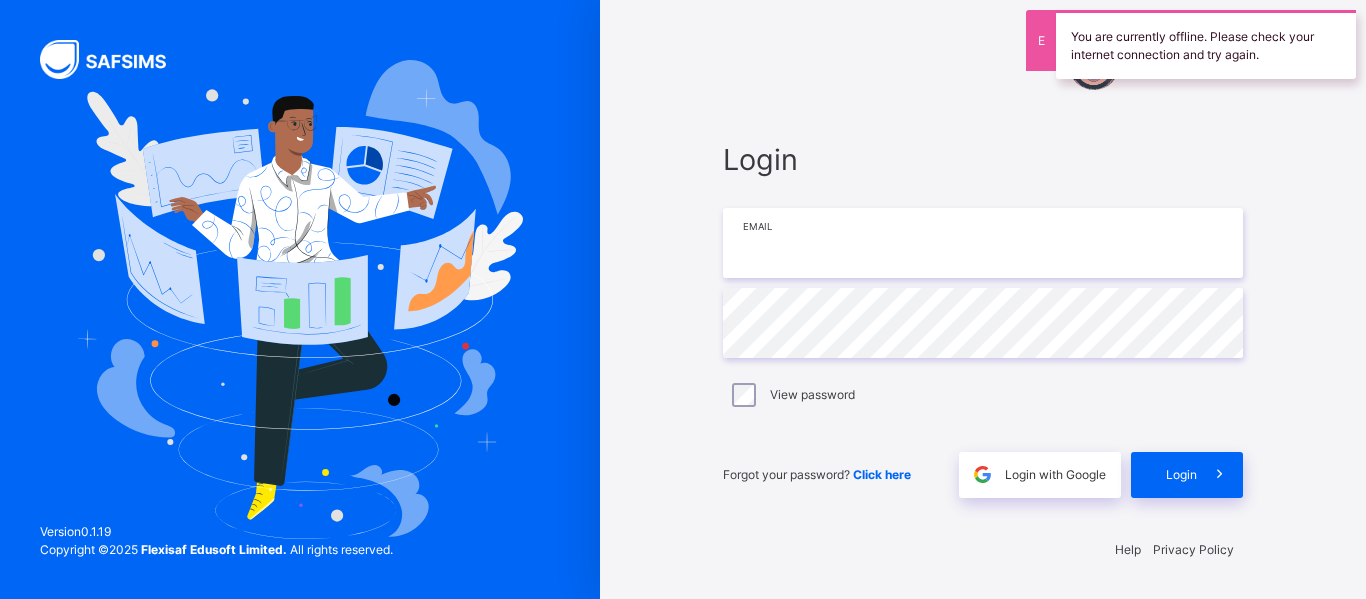 type on "**********" 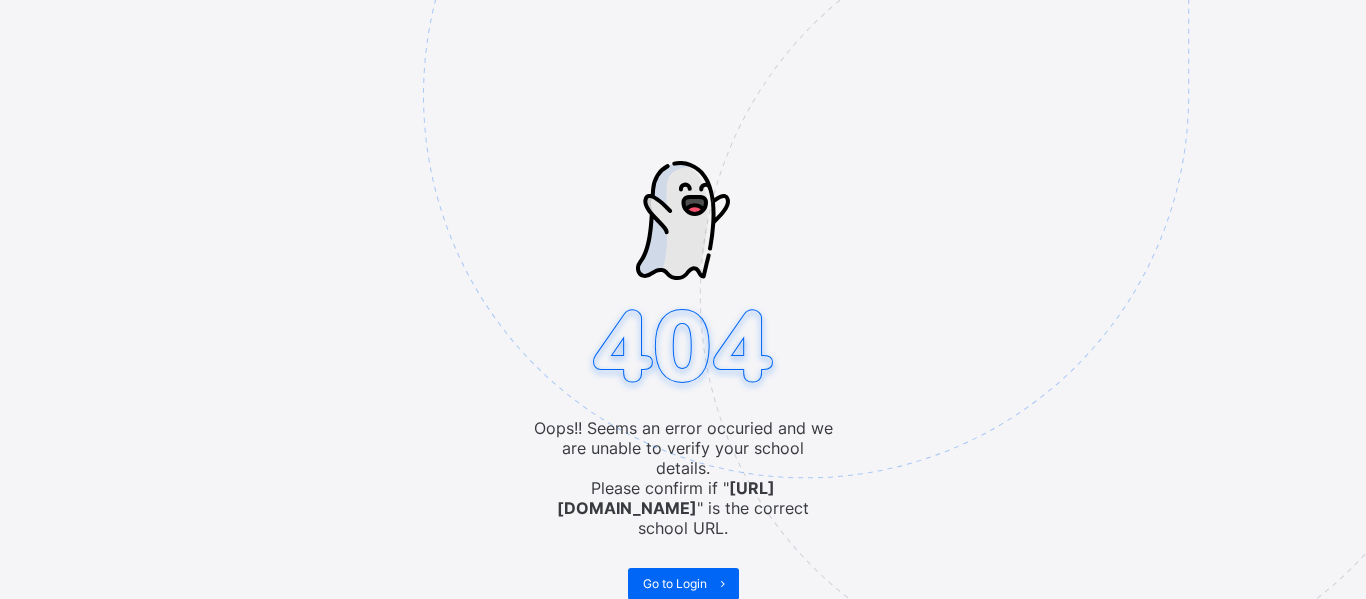 scroll, scrollTop: 0, scrollLeft: 0, axis: both 